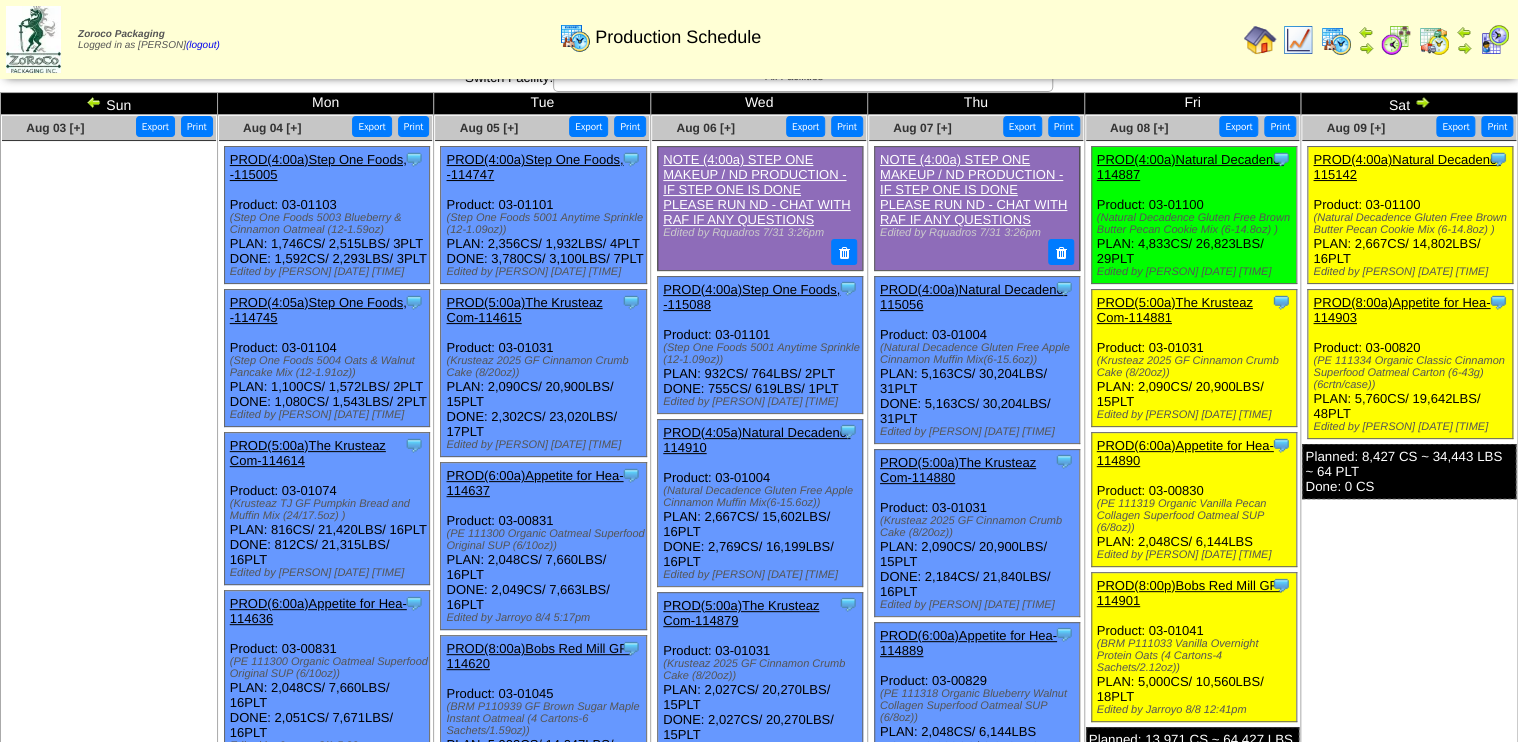 scroll, scrollTop: 0, scrollLeft: 0, axis: both 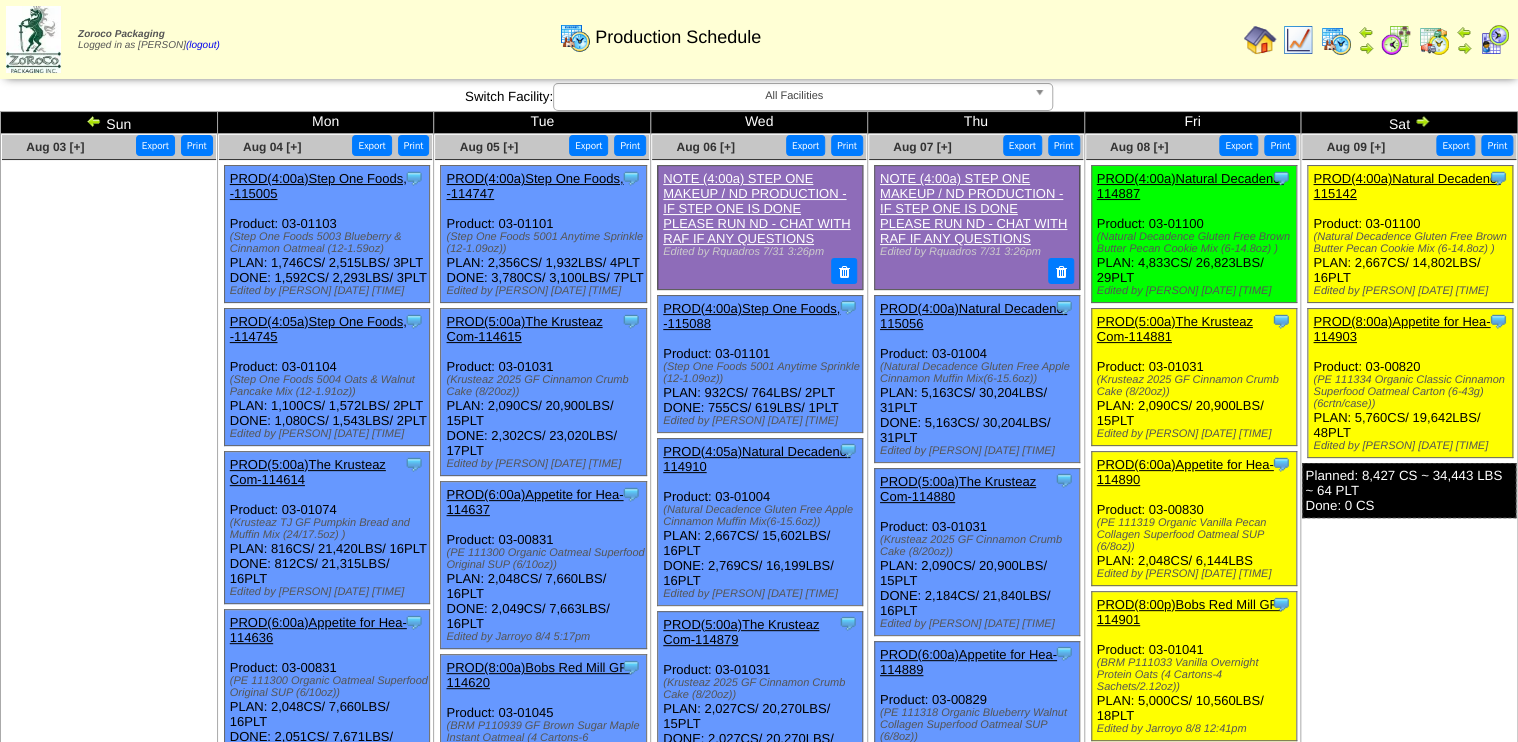click at bounding box center [1396, 40] 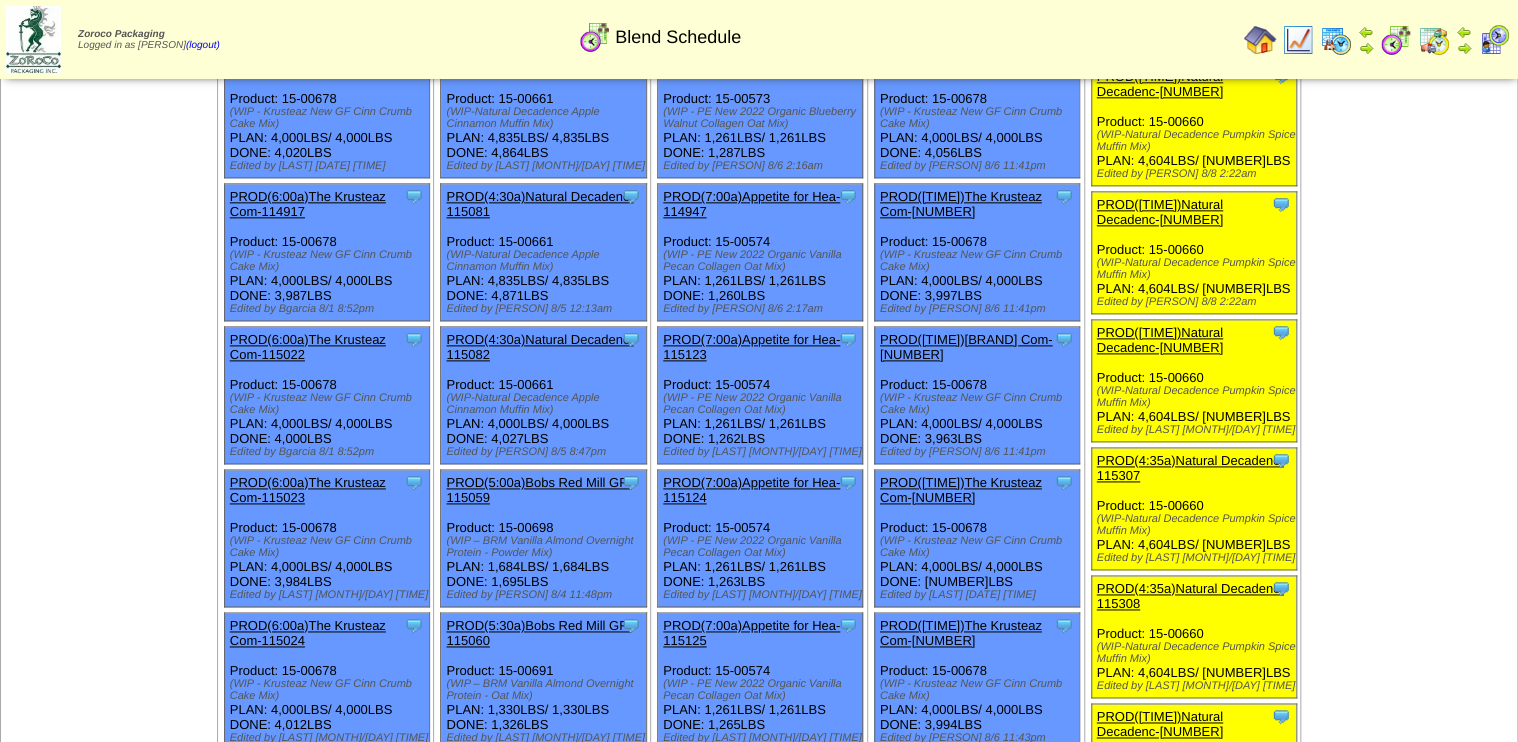 scroll, scrollTop: 1200, scrollLeft: 0, axis: vertical 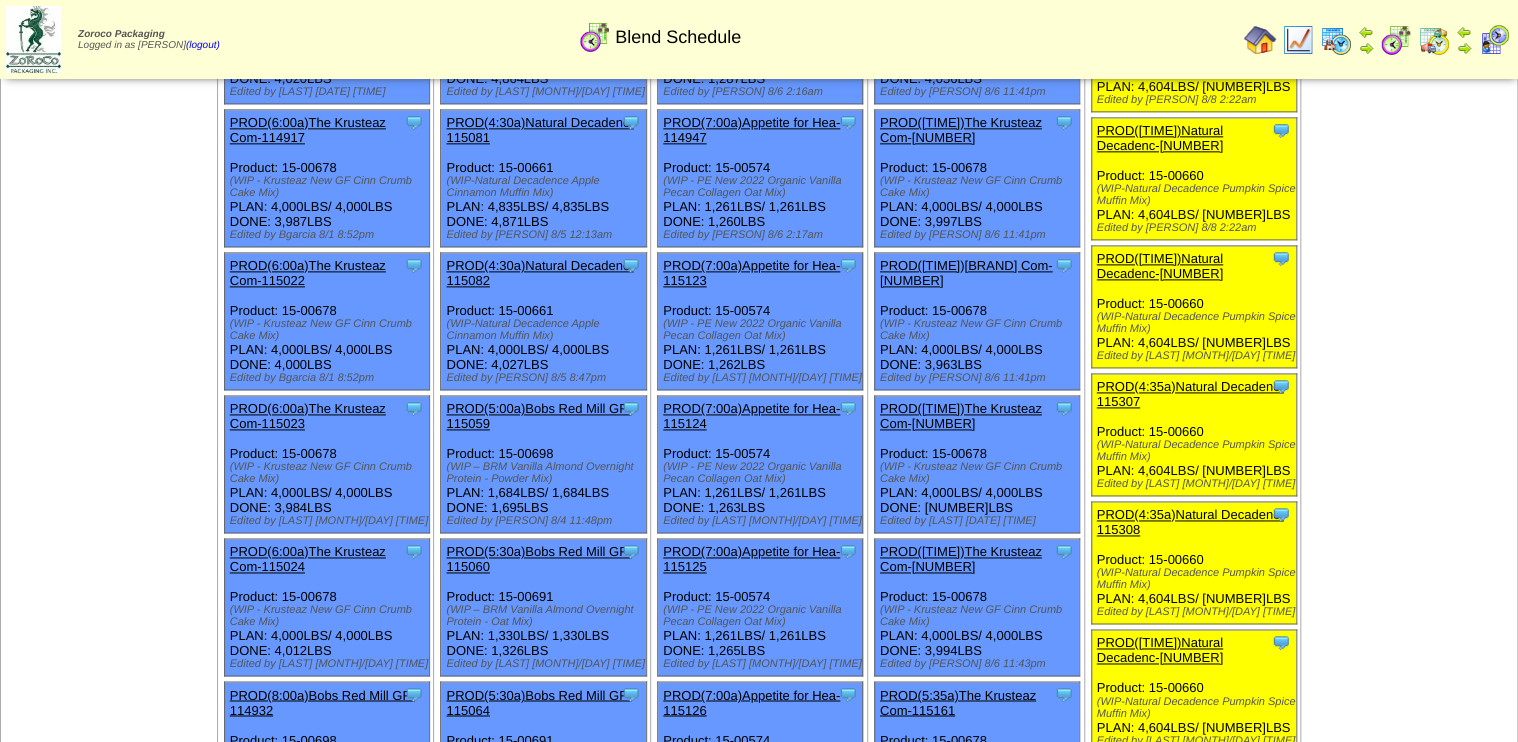click on "Zoroco Packaging
Logged in as Bgarcia                                 (logout)
Print All" at bounding box center (759, 1749) 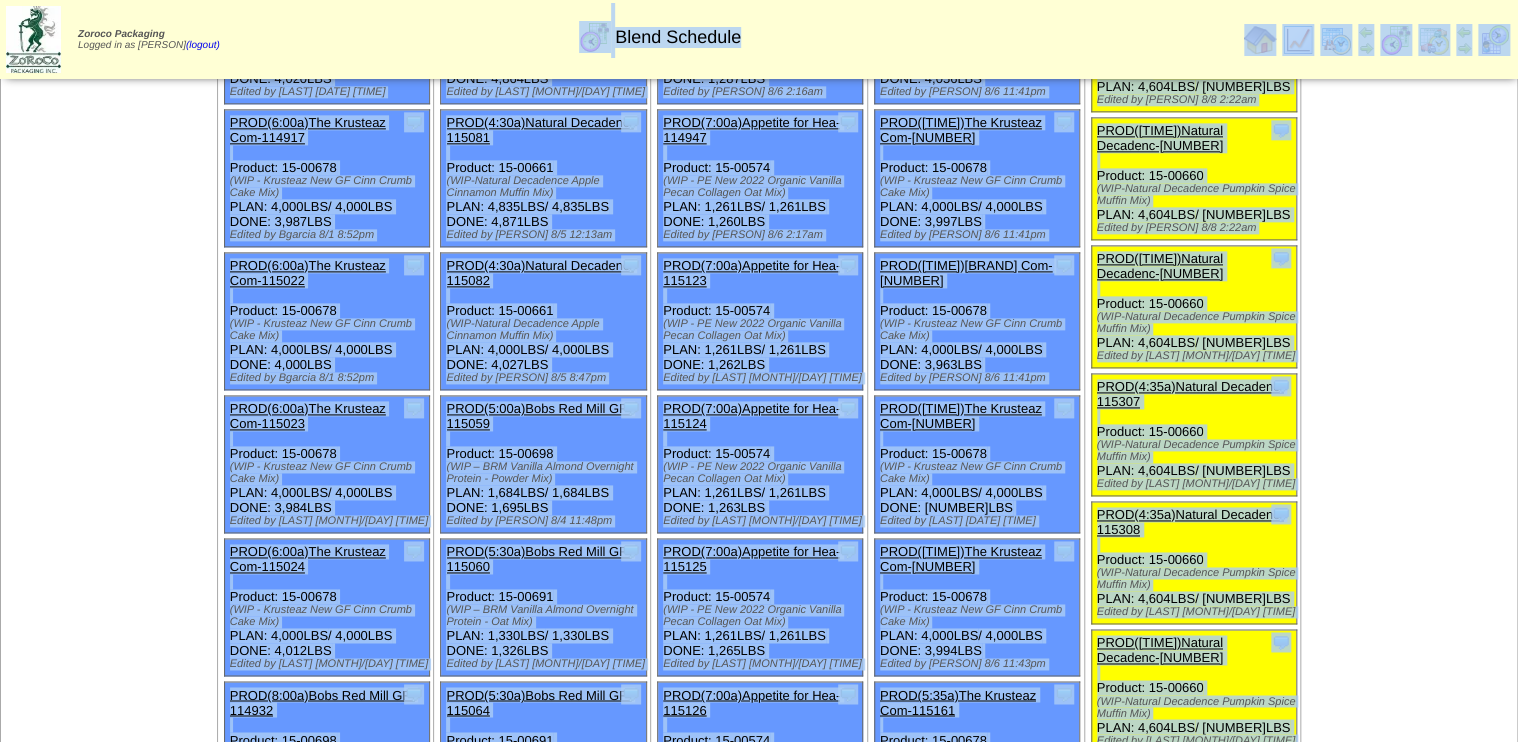 scroll, scrollTop: 550, scrollLeft: 0, axis: vertical 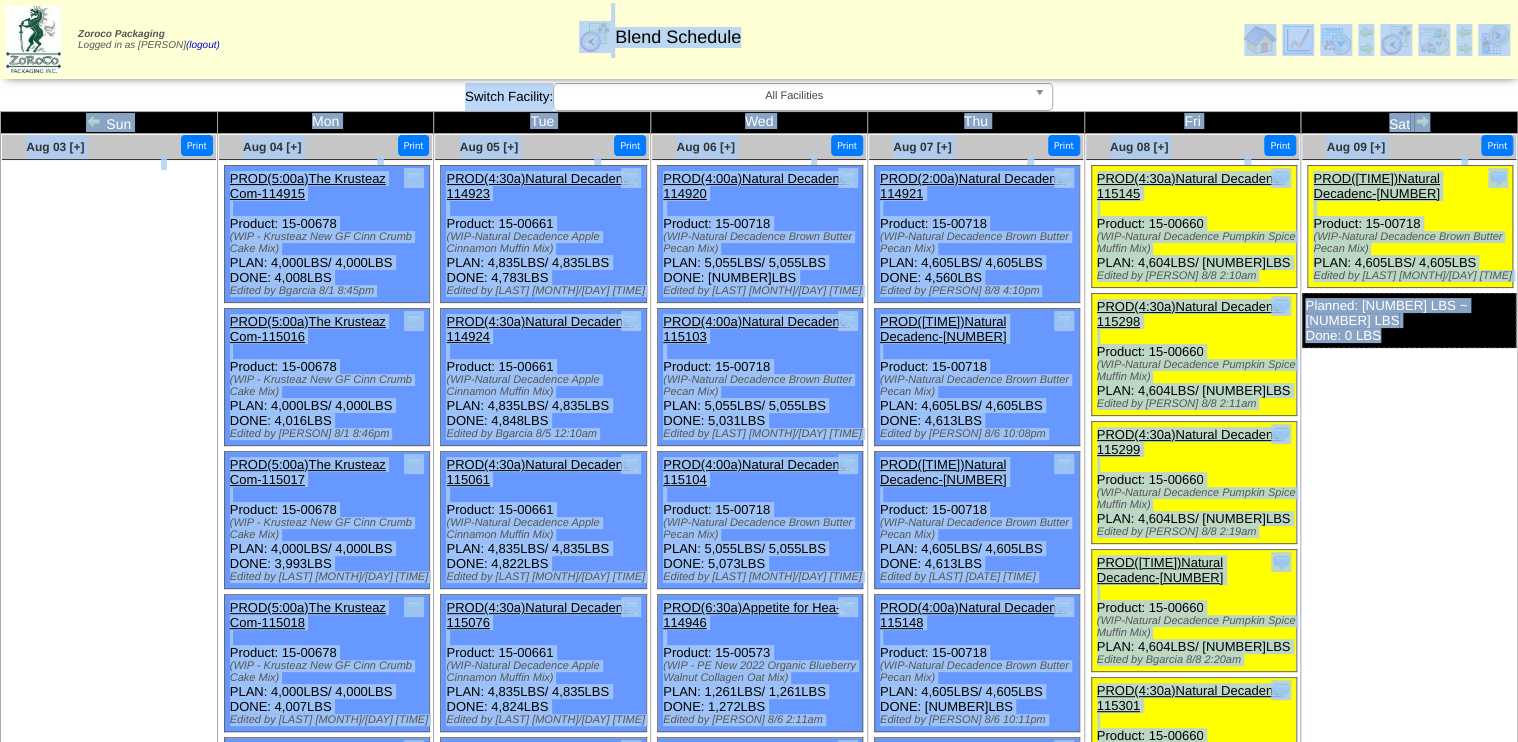 click at bounding box center [1396, 40] 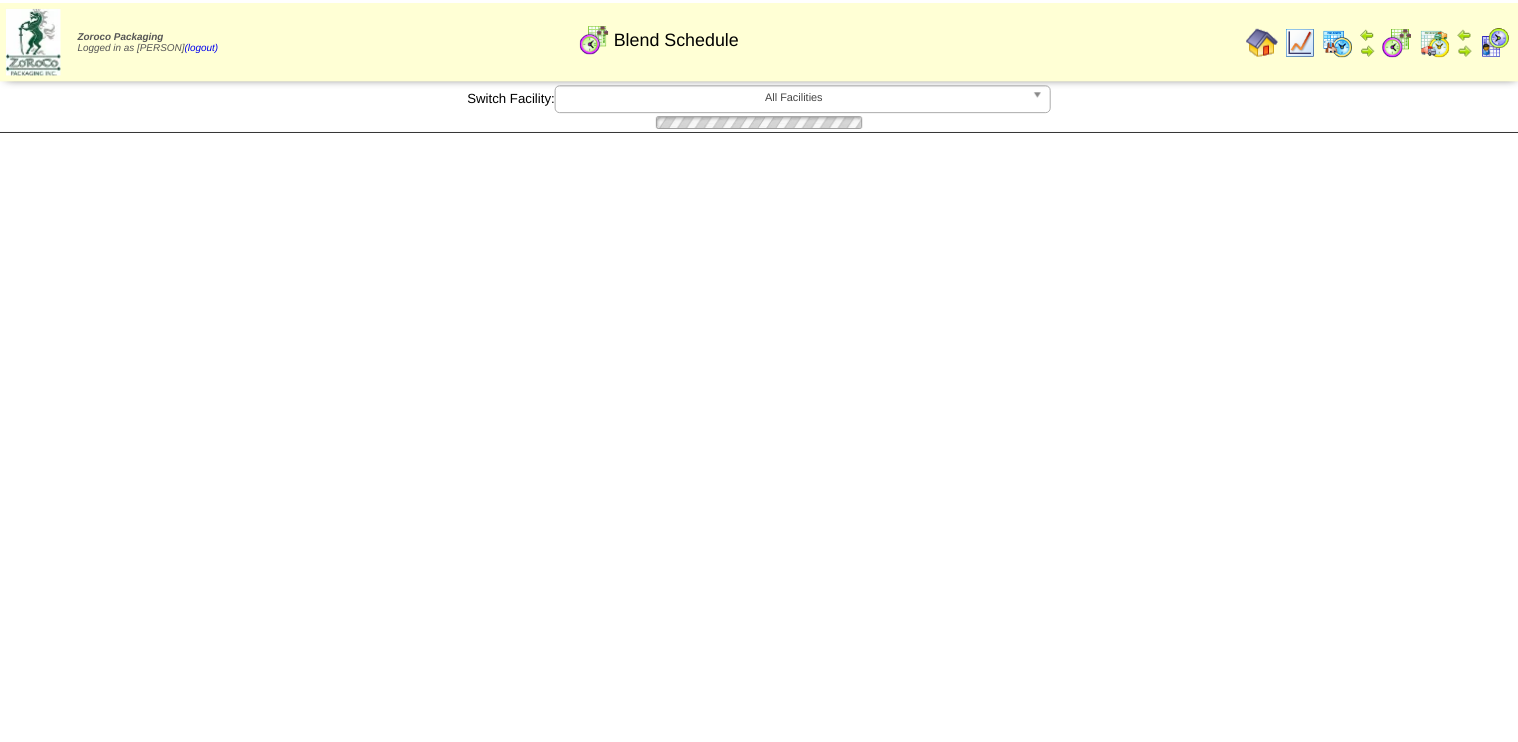 scroll, scrollTop: 0, scrollLeft: 0, axis: both 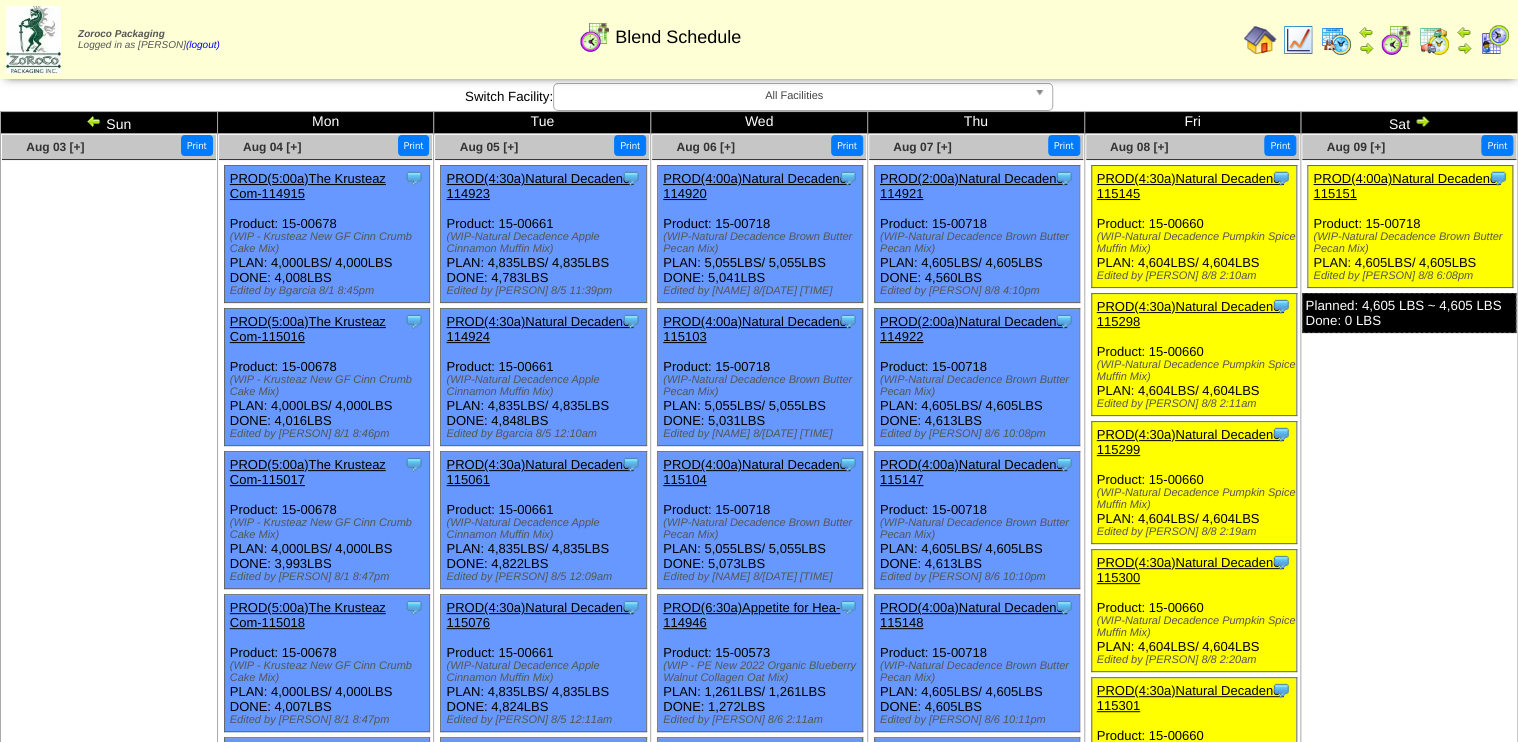 click on "Clone Item
PROD(4:00a)Natural Decadenc-115151
Natural Decadence, LLC
ScheduleID: 115151
1748.5185 LBS: 04-01599
(ND - White Crystal Cane Sugar (LB))
1208.352 LBS: 04-01610
(ND - White Fine Rice Flour (LB))" at bounding box center [1409, 315] 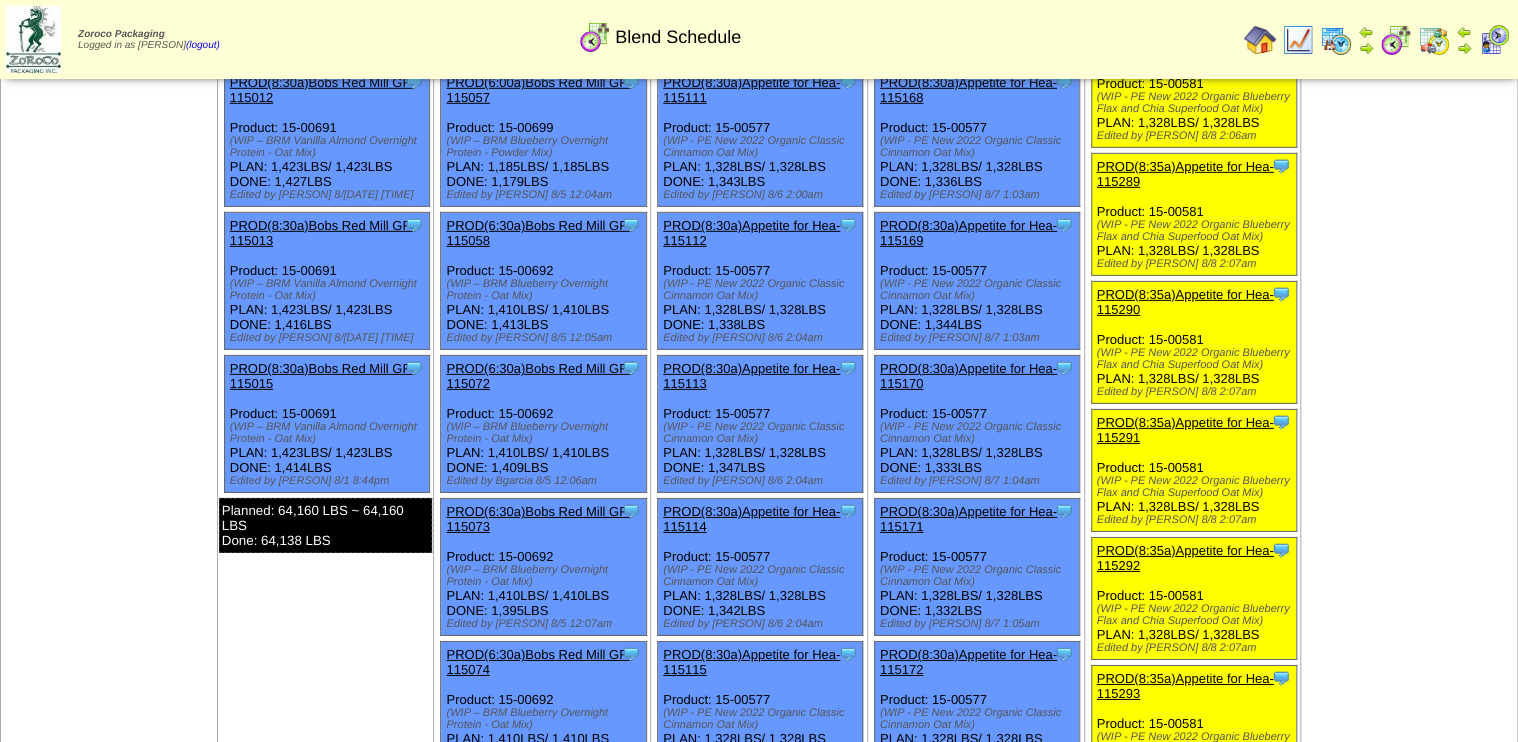 scroll, scrollTop: 3040, scrollLeft: 0, axis: vertical 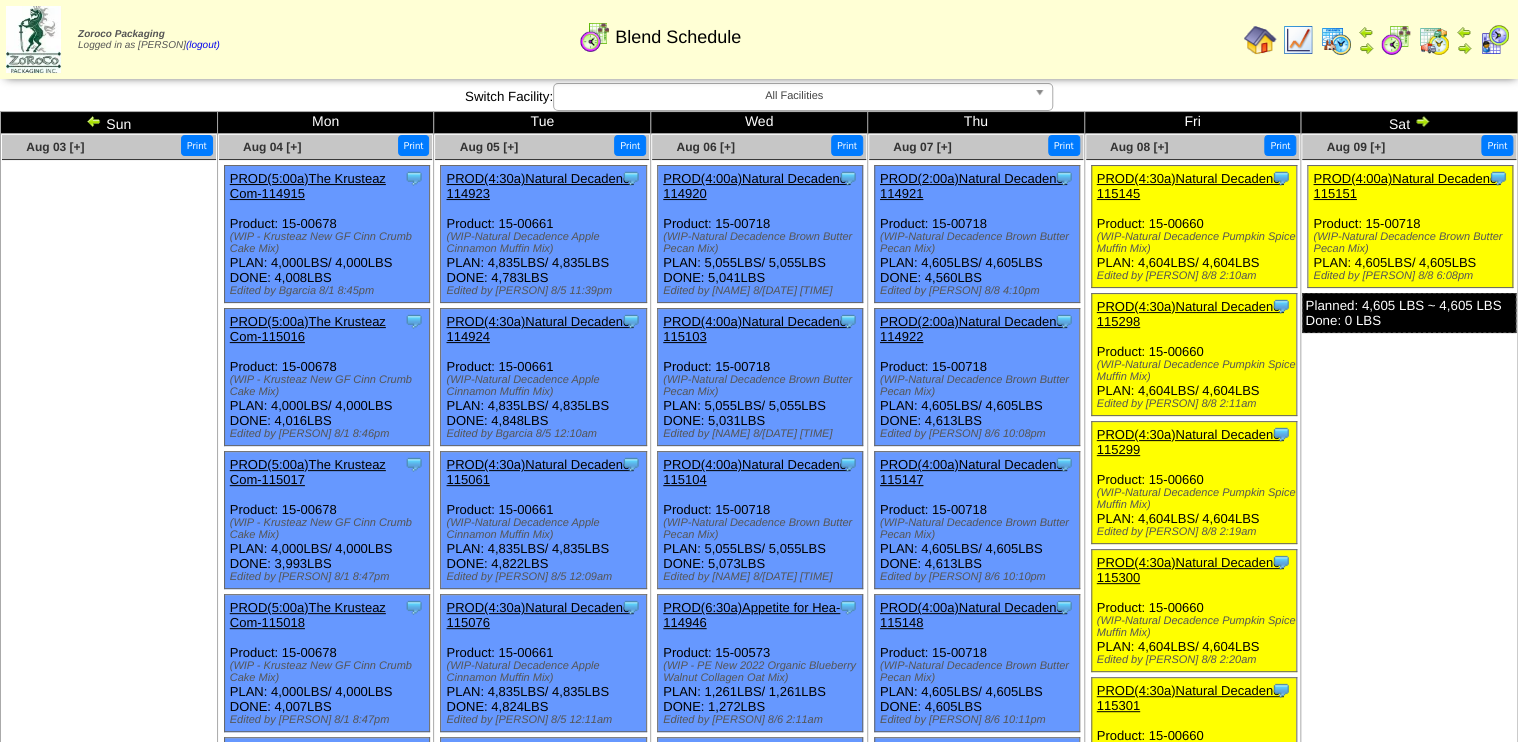 click at bounding box center [1434, 40] 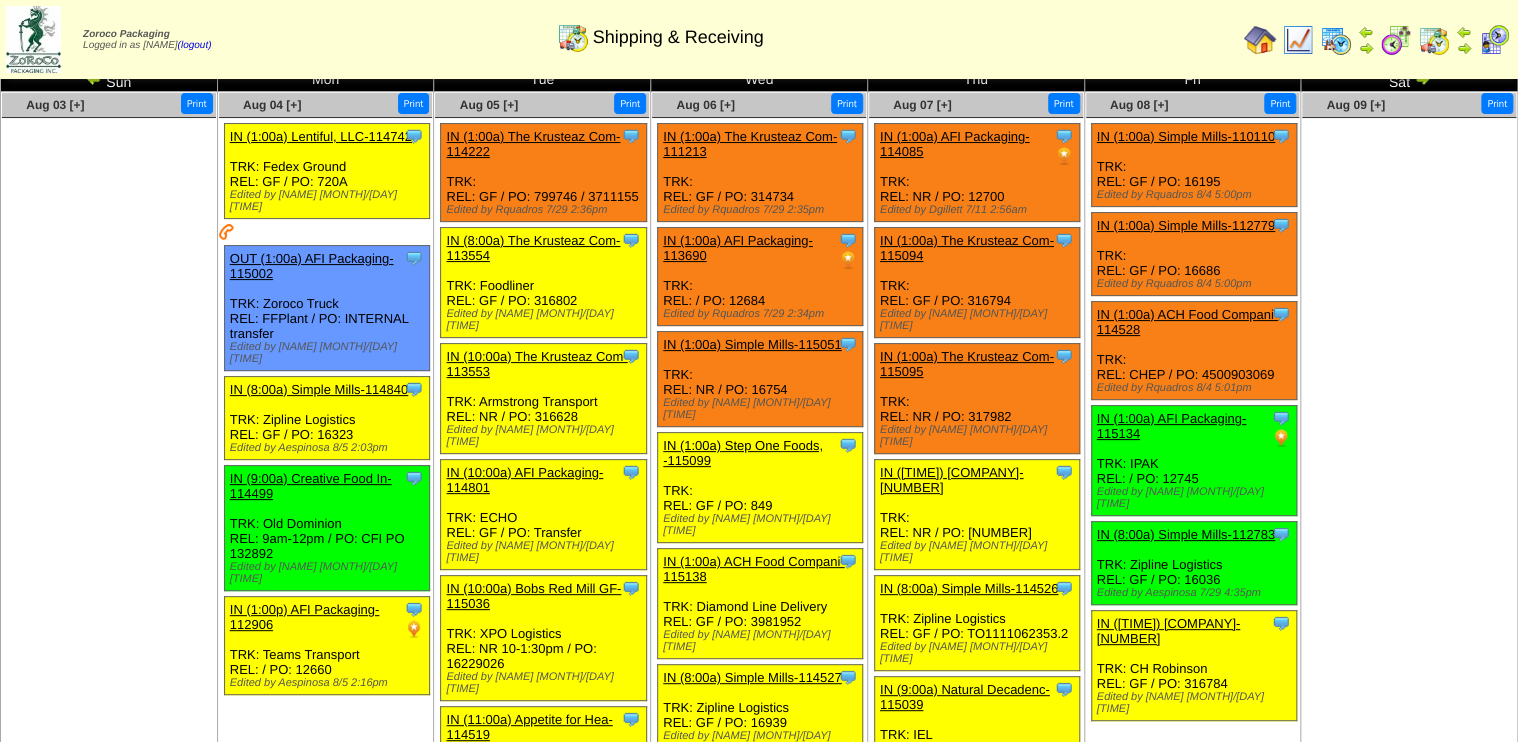 scroll, scrollTop: 0, scrollLeft: 0, axis: both 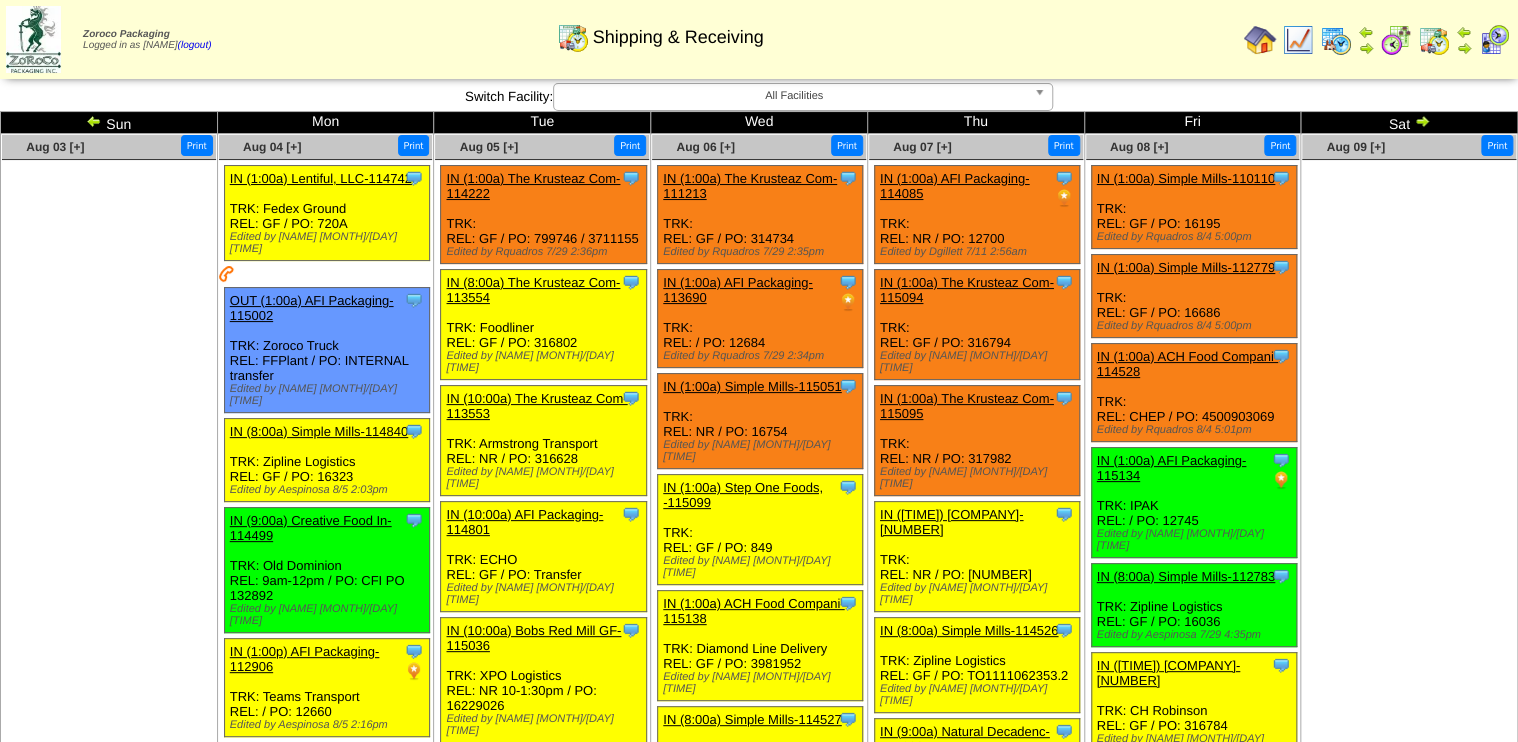 click at bounding box center [1336, 40] 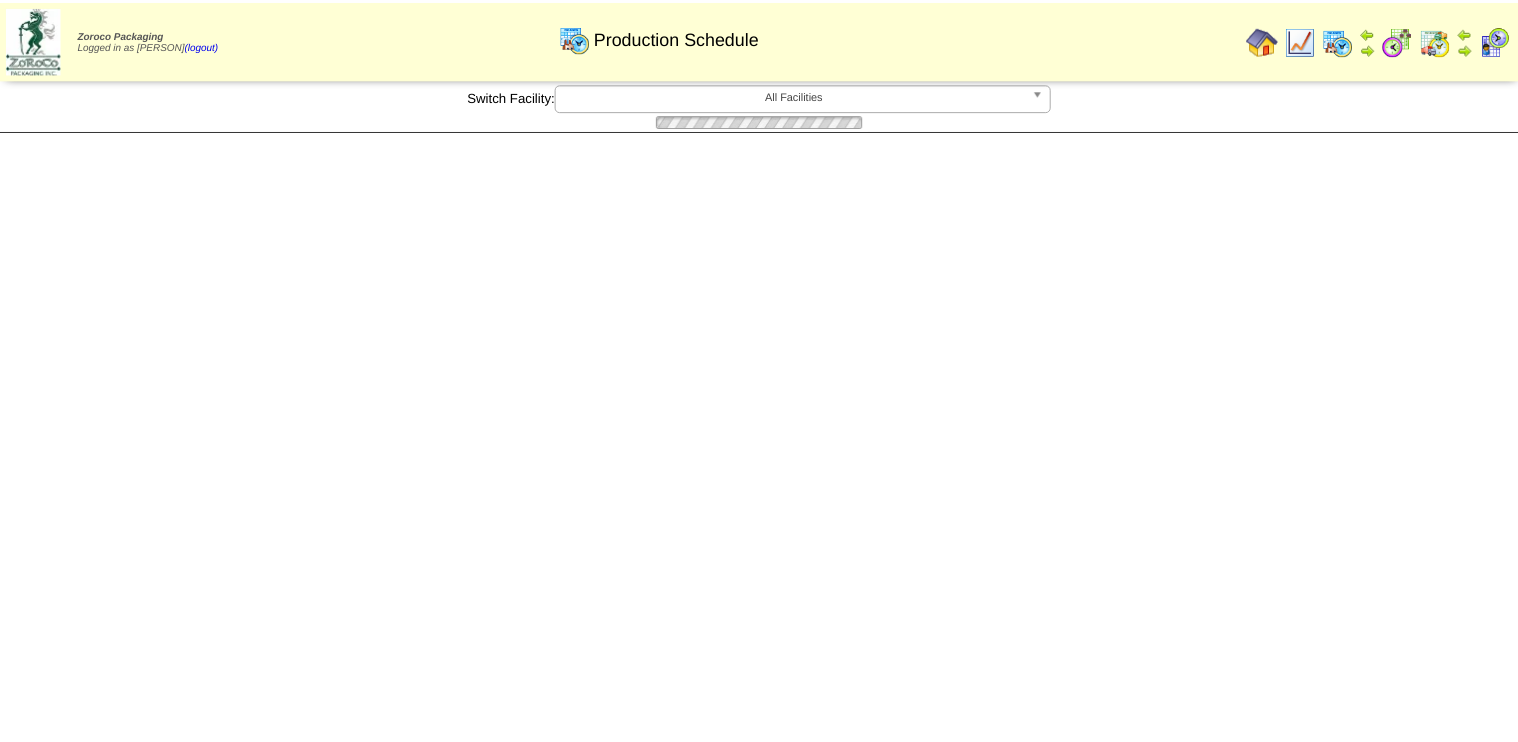 scroll, scrollTop: 0, scrollLeft: 0, axis: both 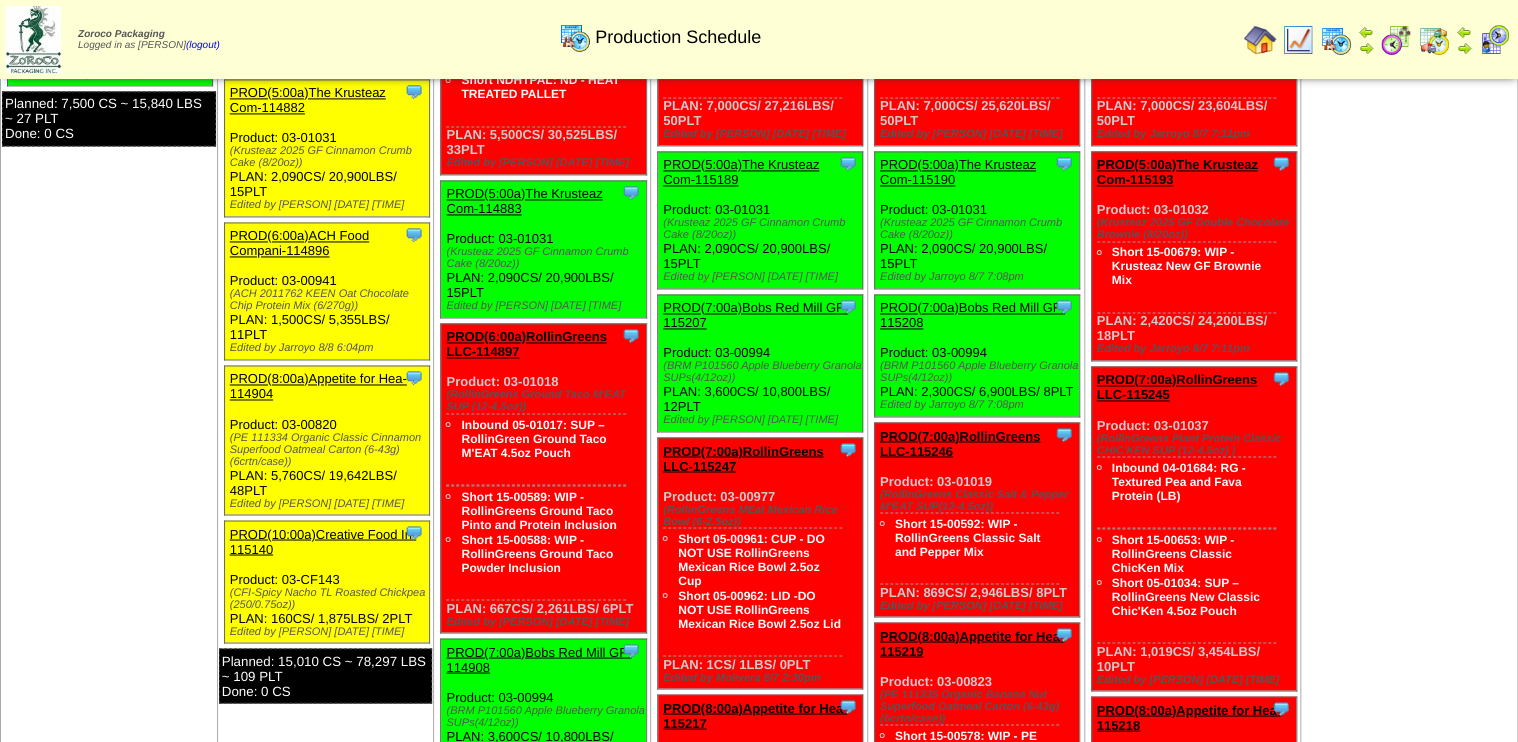 click on "PROD(8:00a)Appetite for Hea-114904" at bounding box center (318, 386) 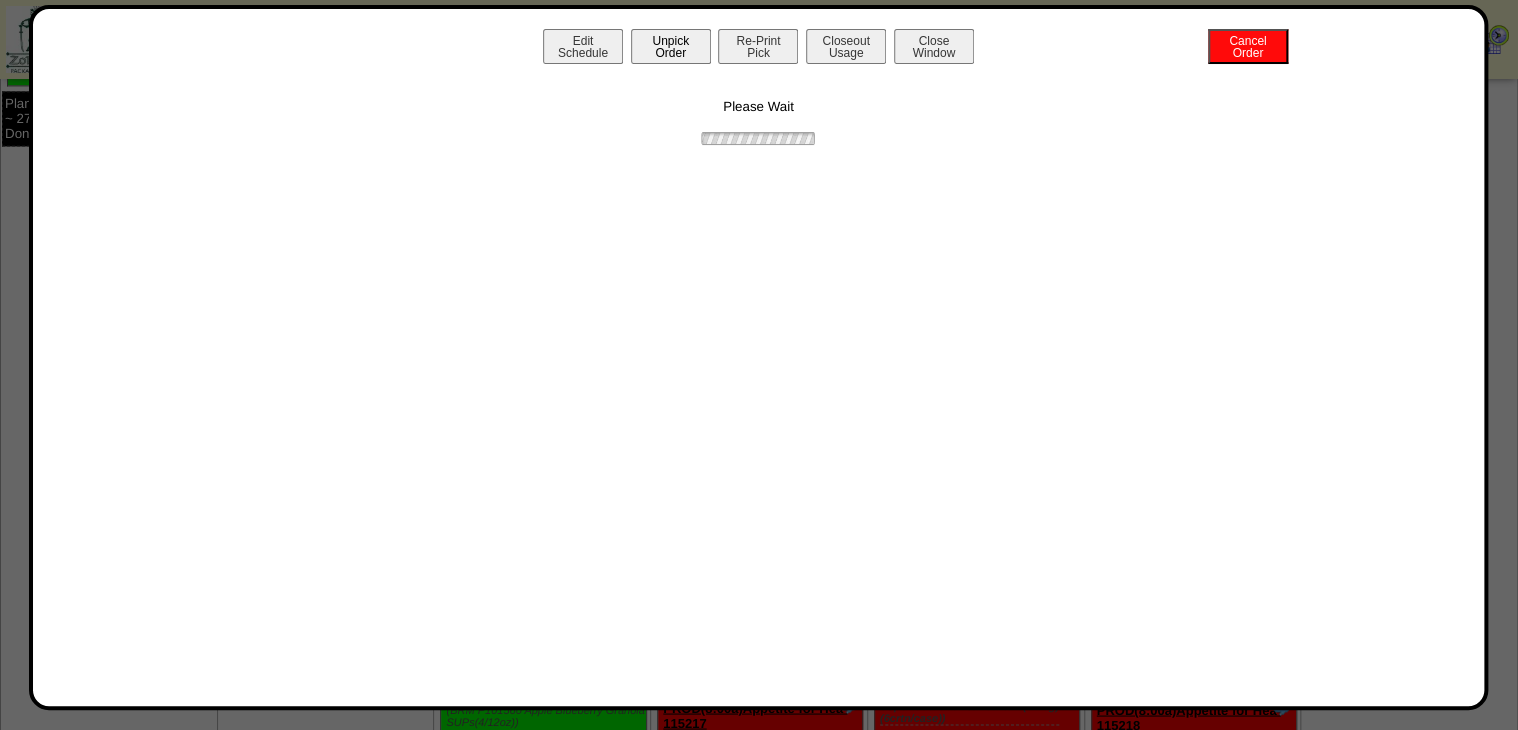 click on "Unpick Order" at bounding box center [671, 46] 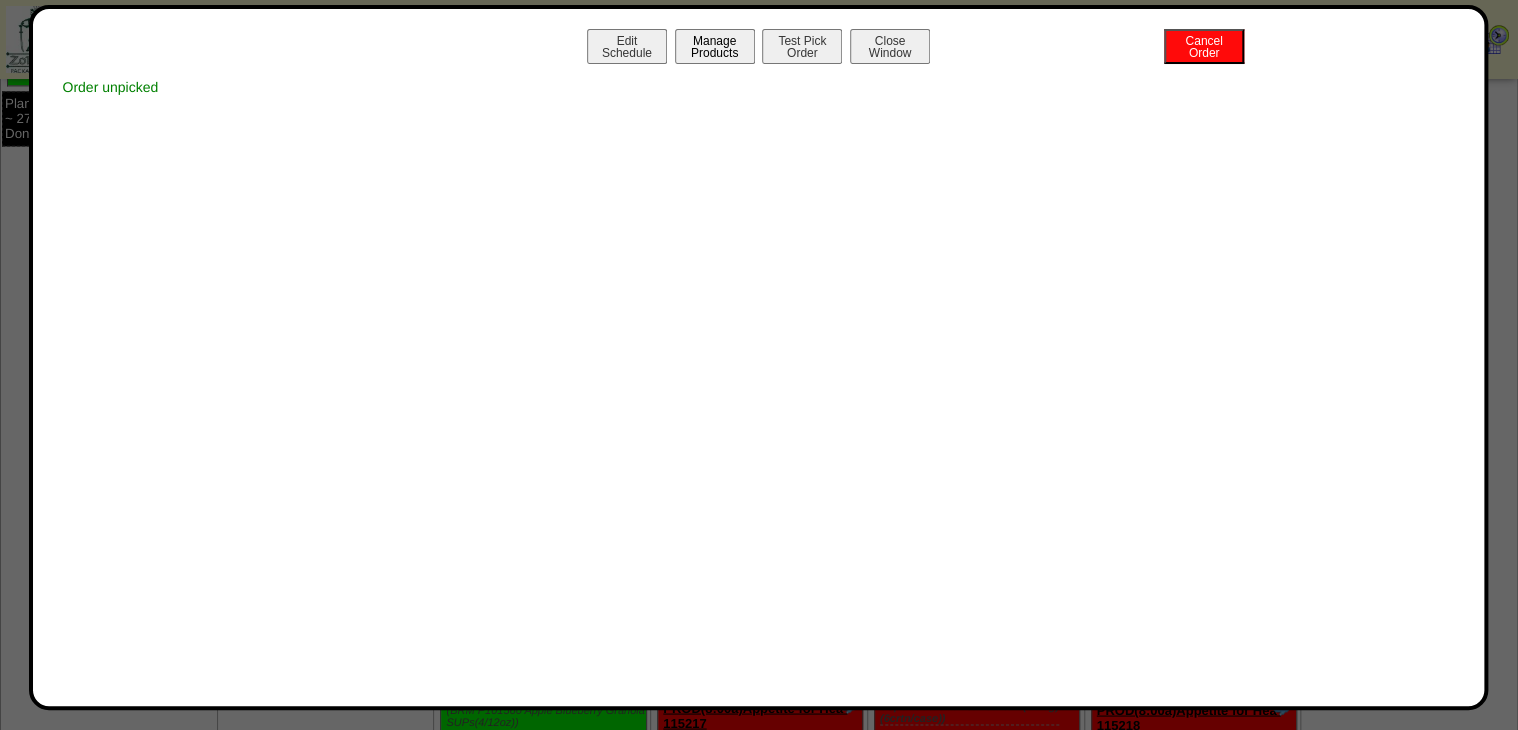 click on "Manage Products" at bounding box center [715, 46] 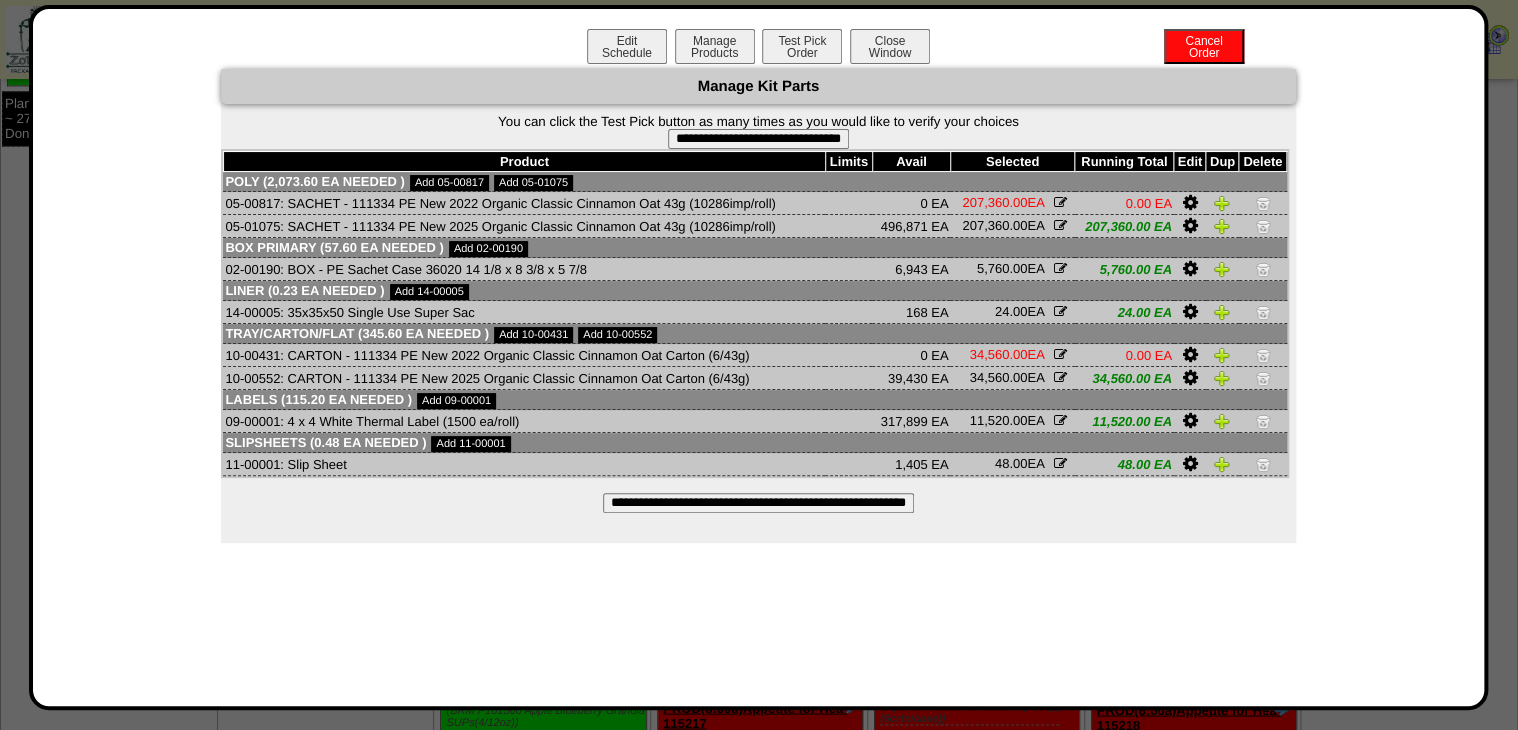 click at bounding box center (1189, 378) 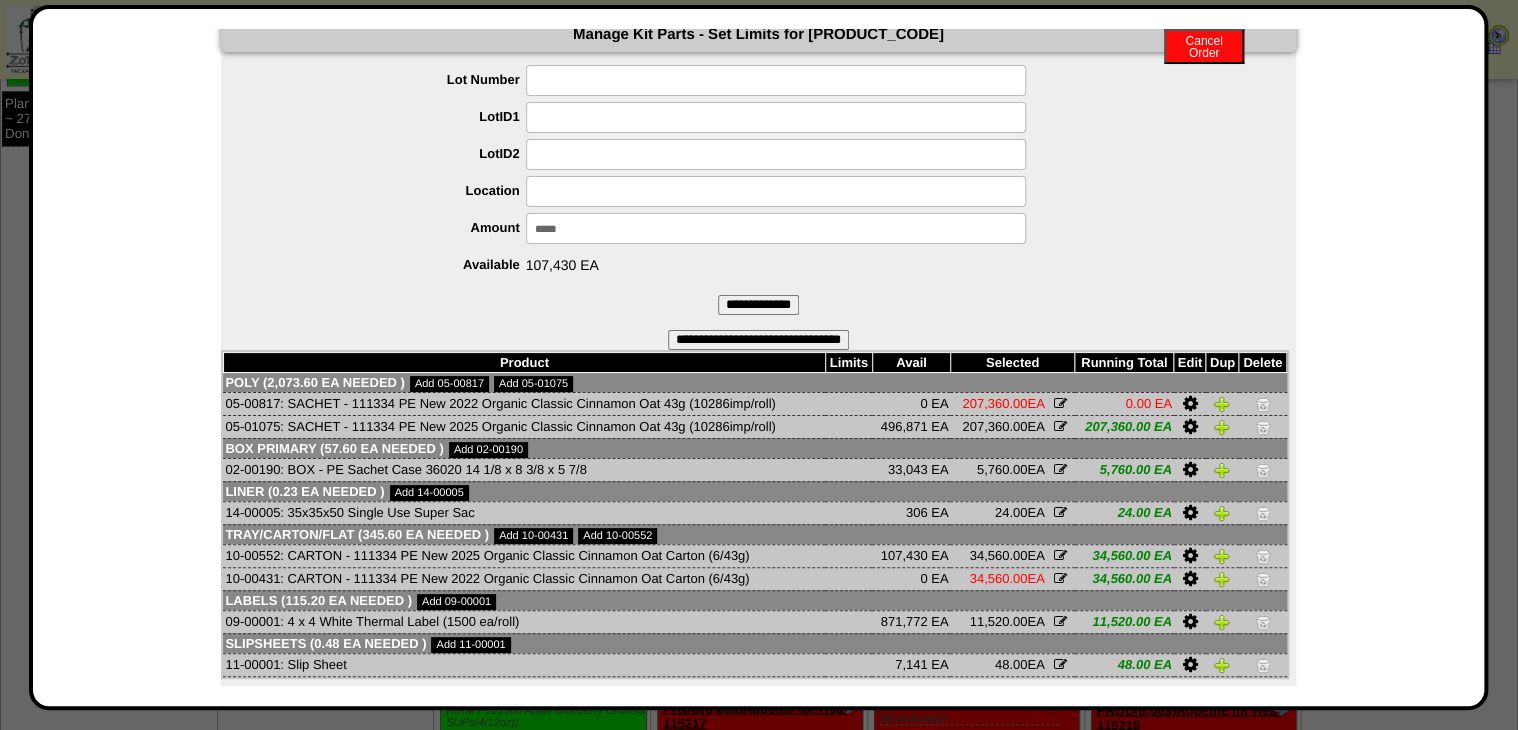 scroll, scrollTop: 80, scrollLeft: 0, axis: vertical 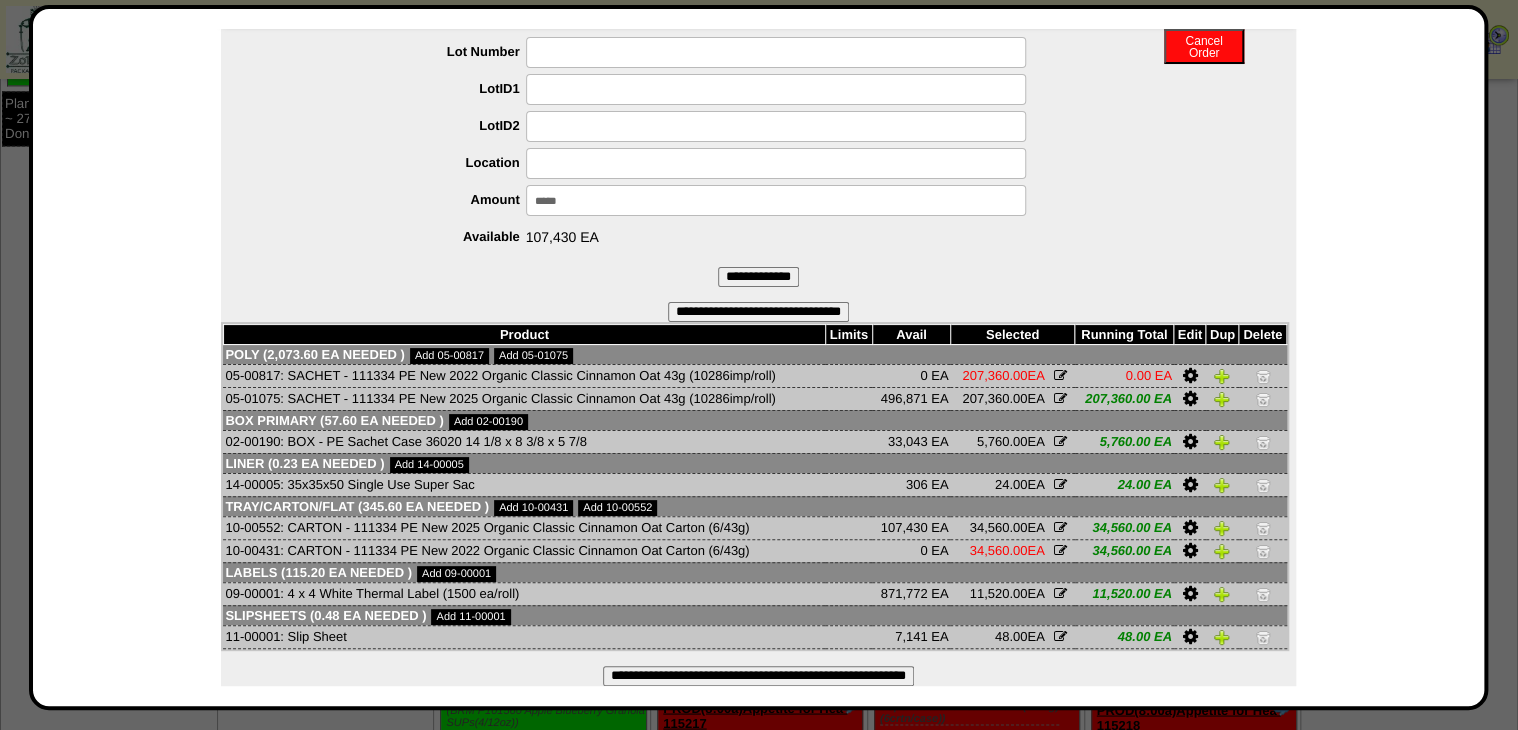 click on "**********" at bounding box center (758, 676) 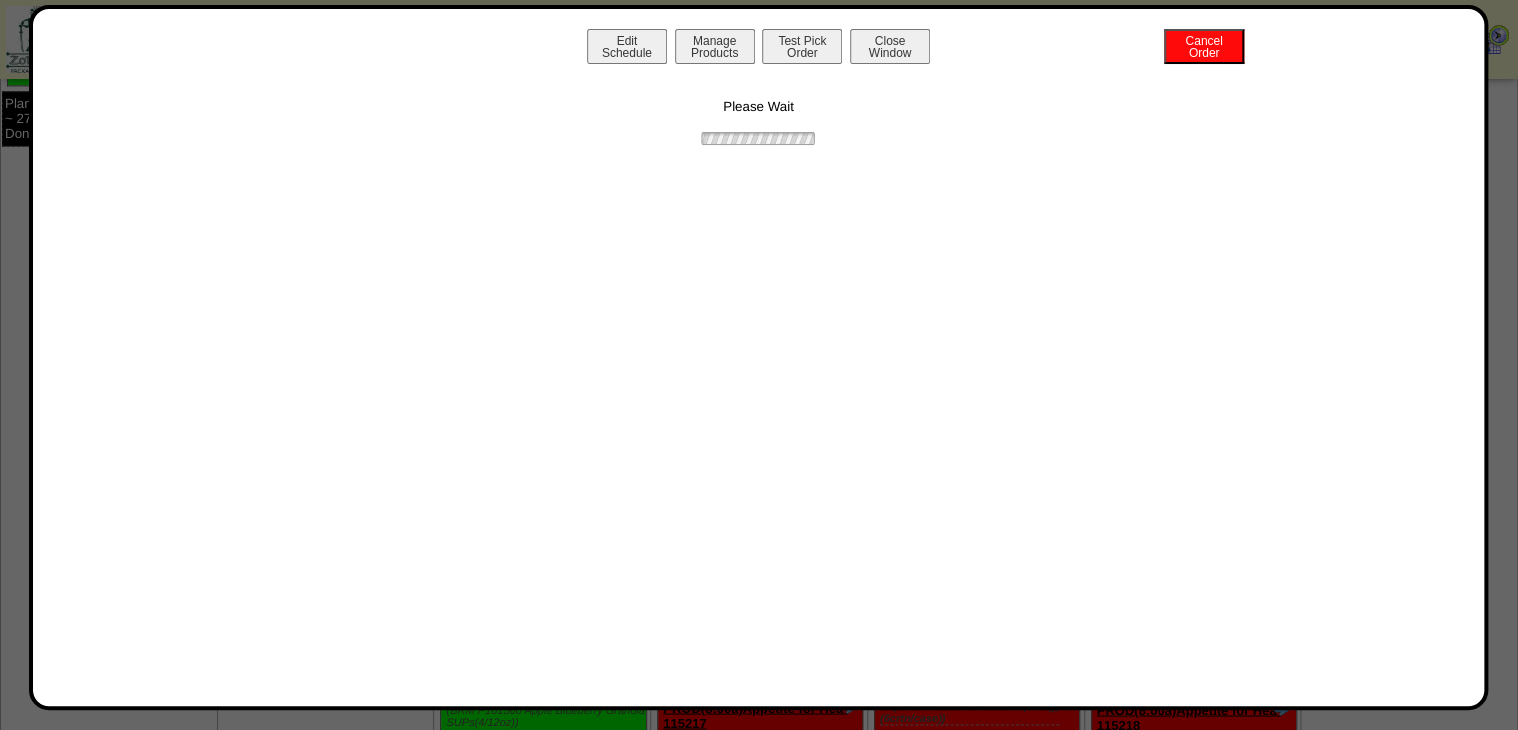 scroll, scrollTop: 0, scrollLeft: 0, axis: both 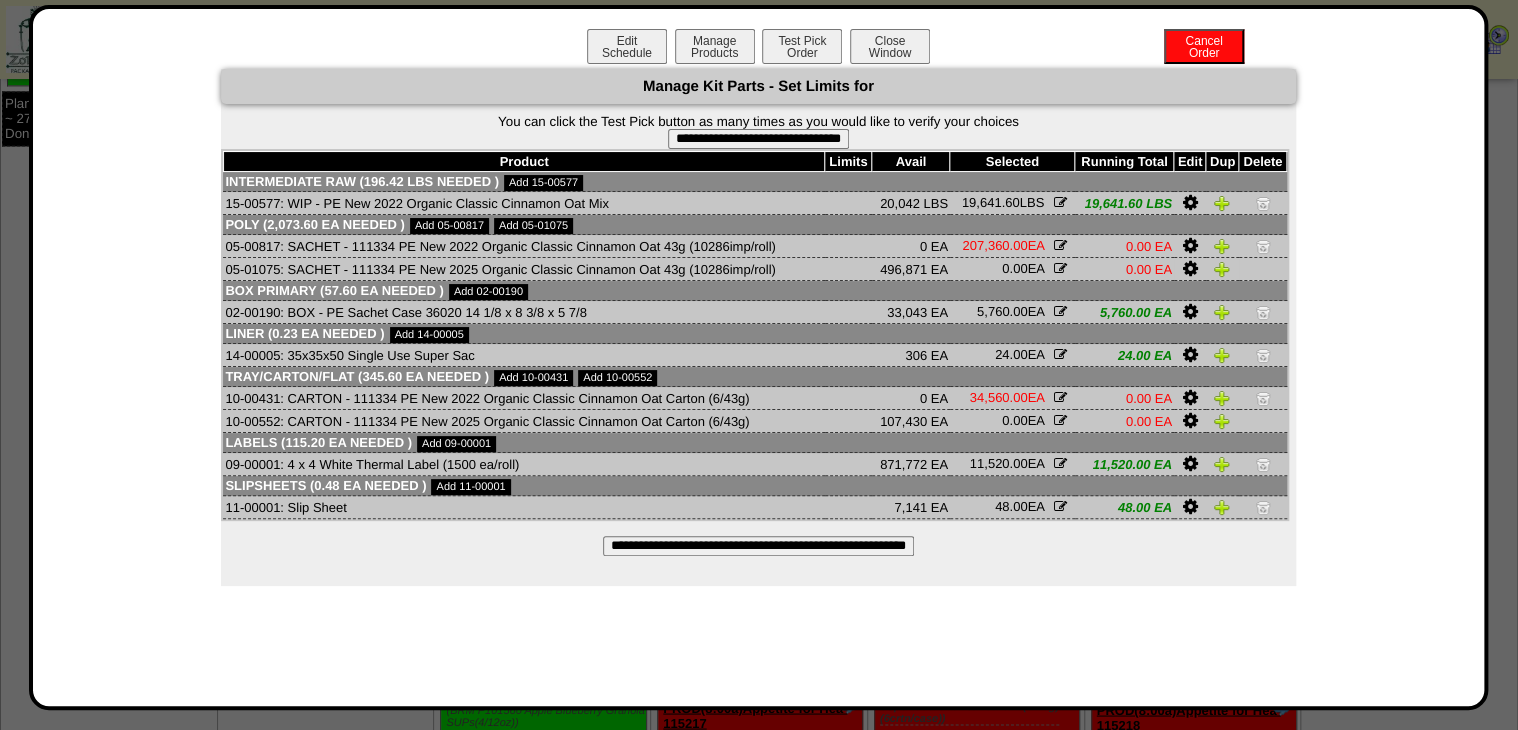 click at bounding box center (1189, 269) 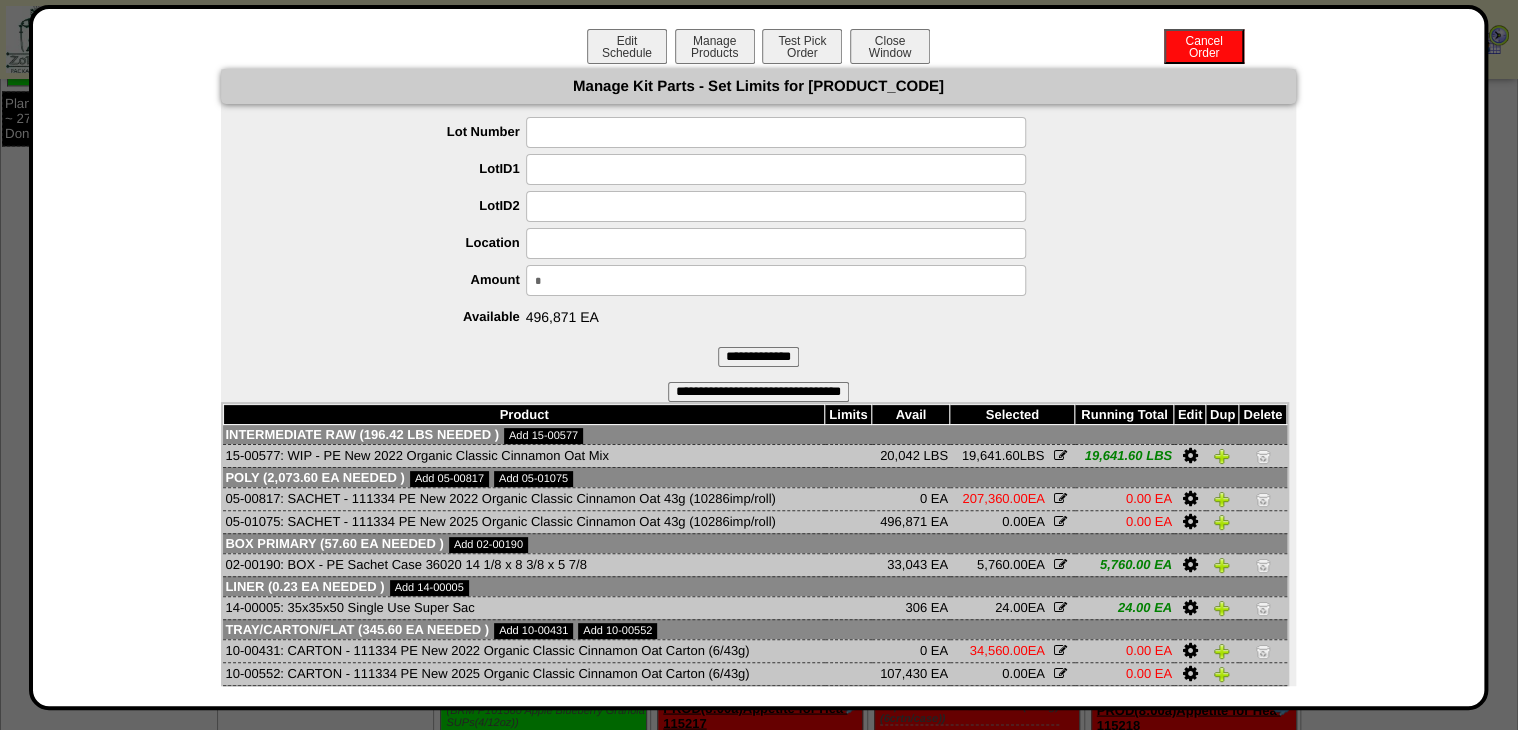 drag, startPoint x: 578, startPoint y: 288, endPoint x: 283, endPoint y: 369, distance: 305.9183 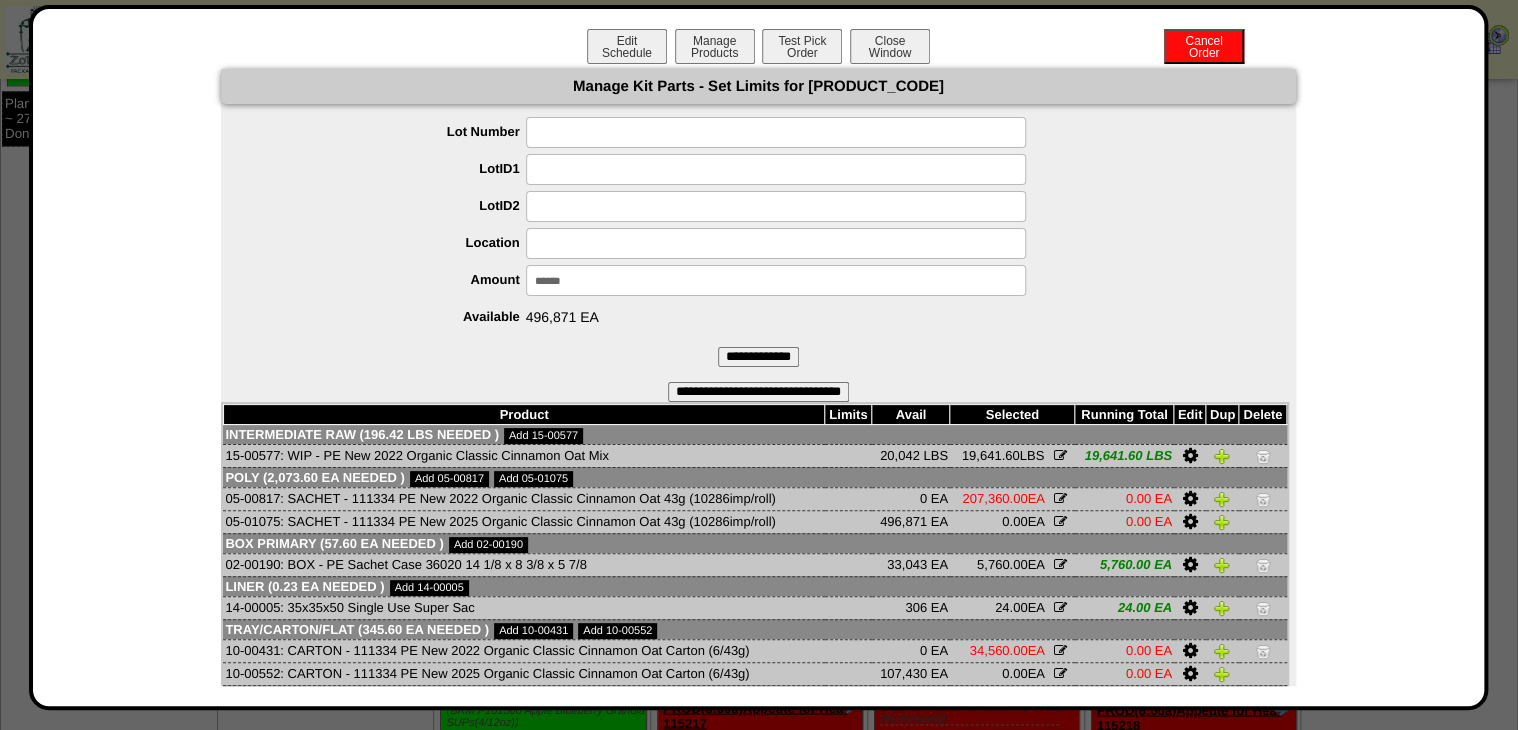type on "******" 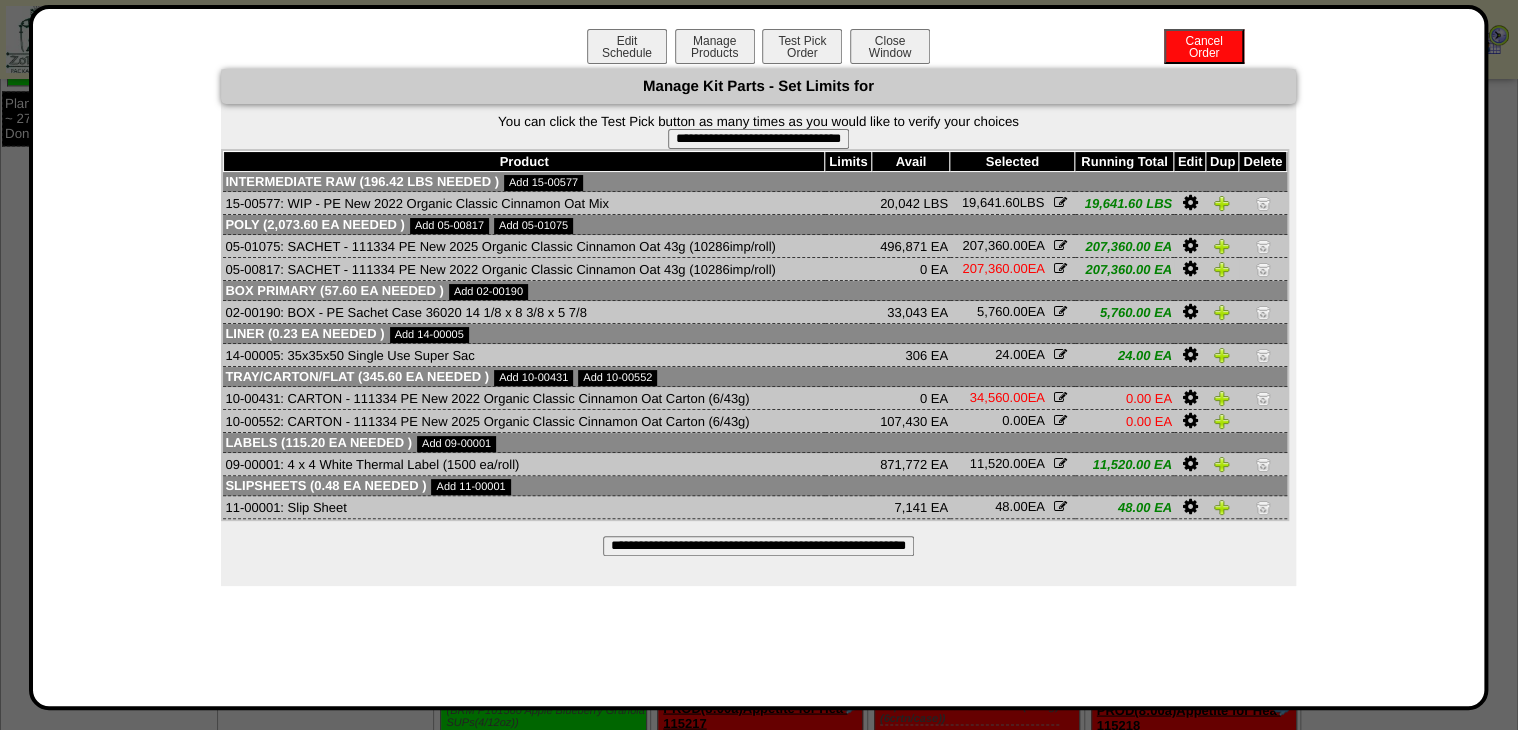 click at bounding box center [1263, 269] 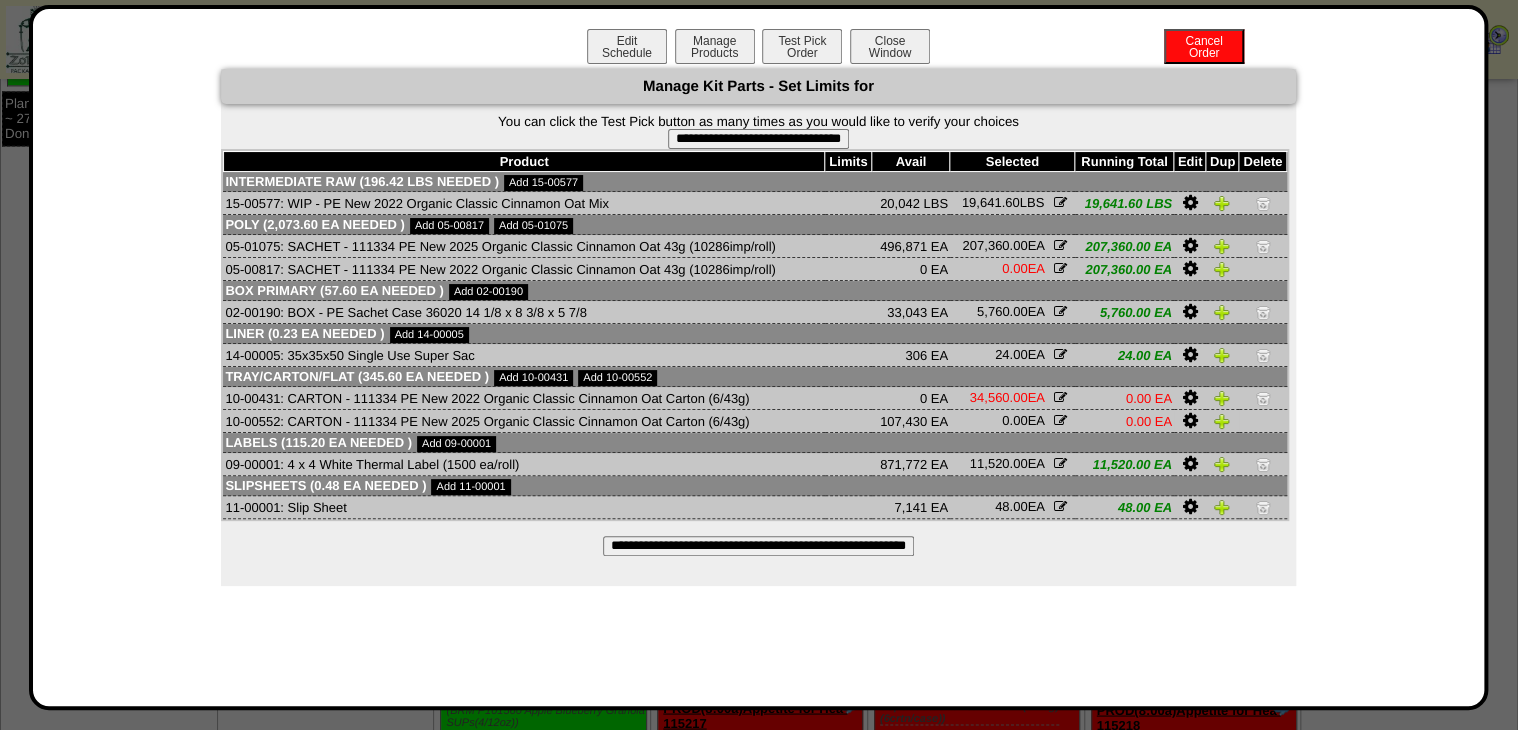 click at bounding box center (1190, 421) 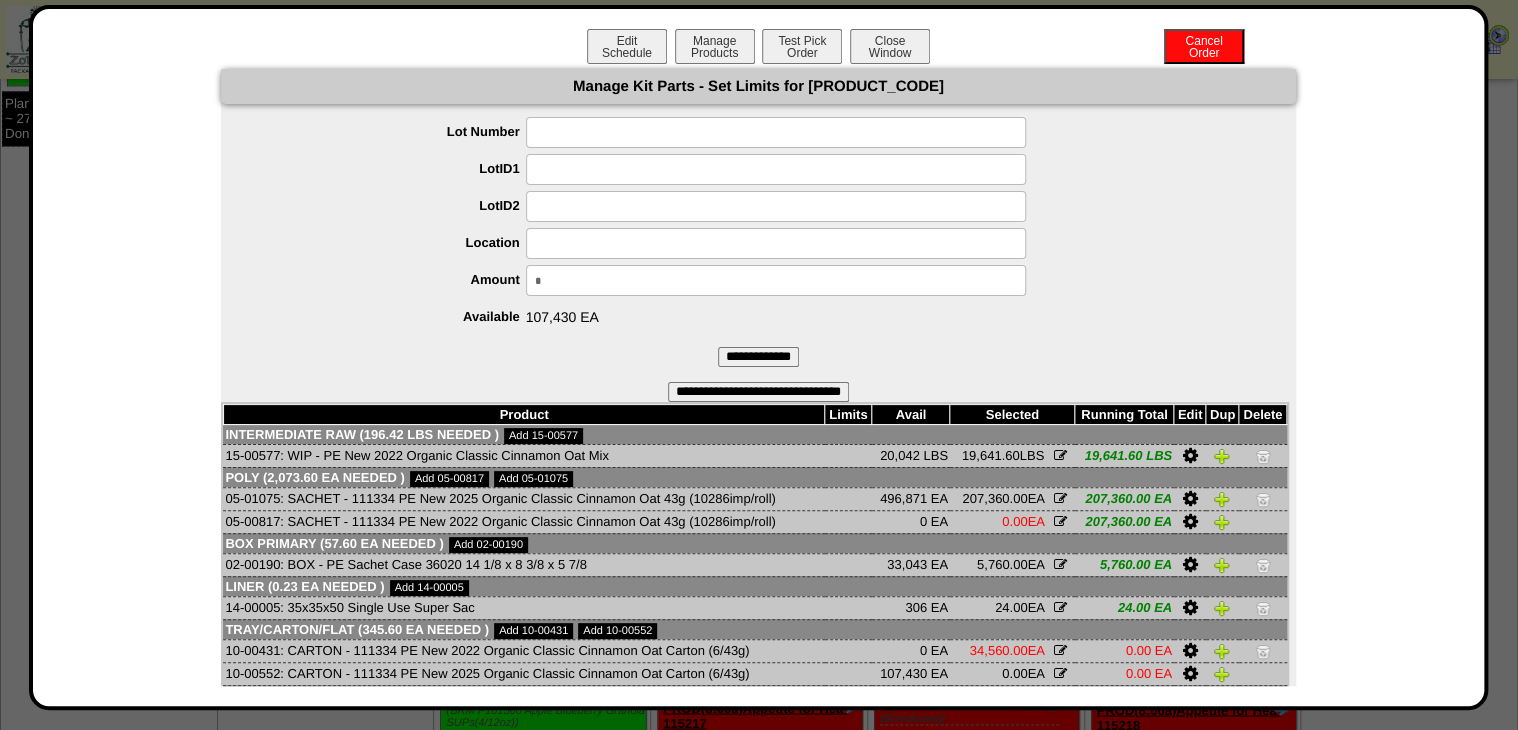 drag, startPoint x: 453, startPoint y: 294, endPoint x: 364, endPoint y: 317, distance: 91.92388 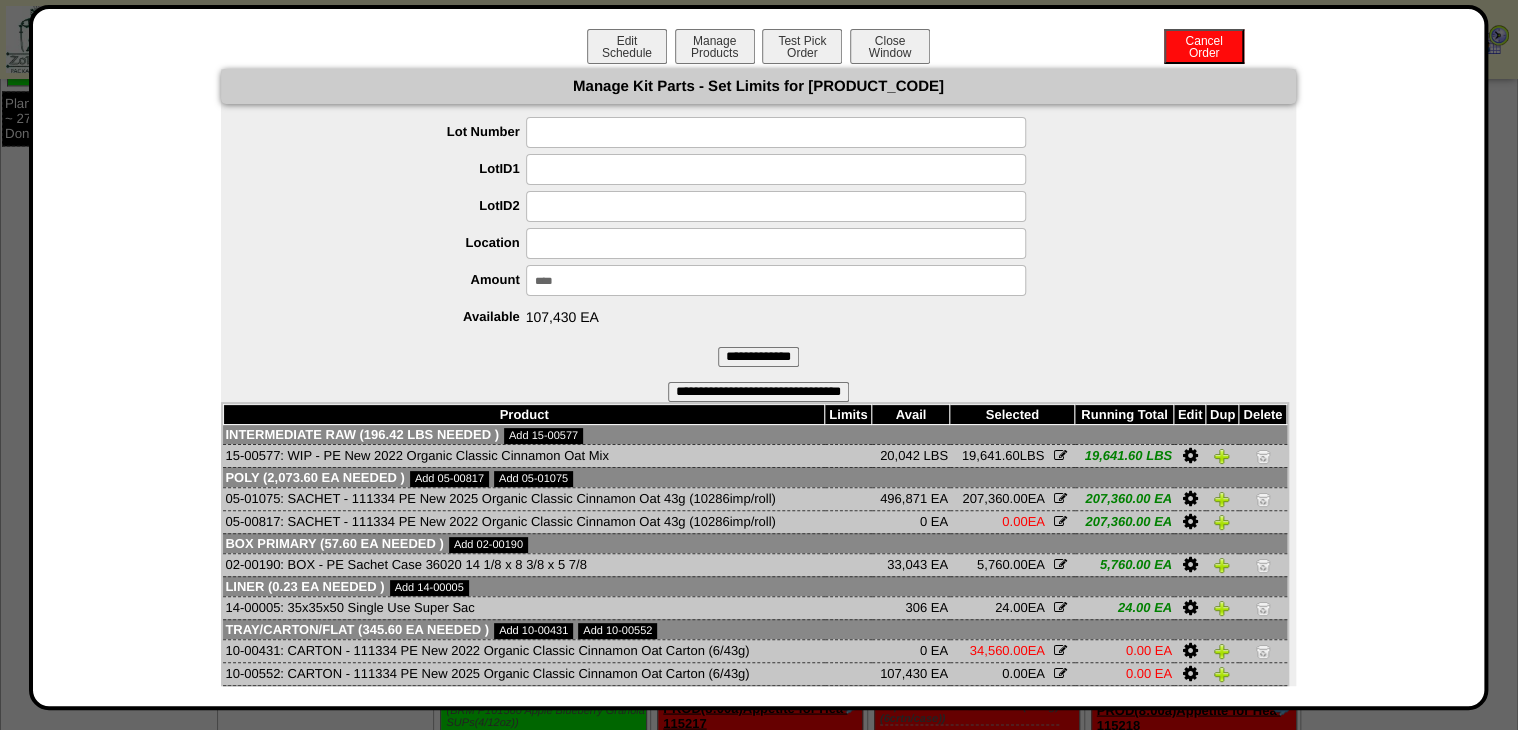 type on "*****" 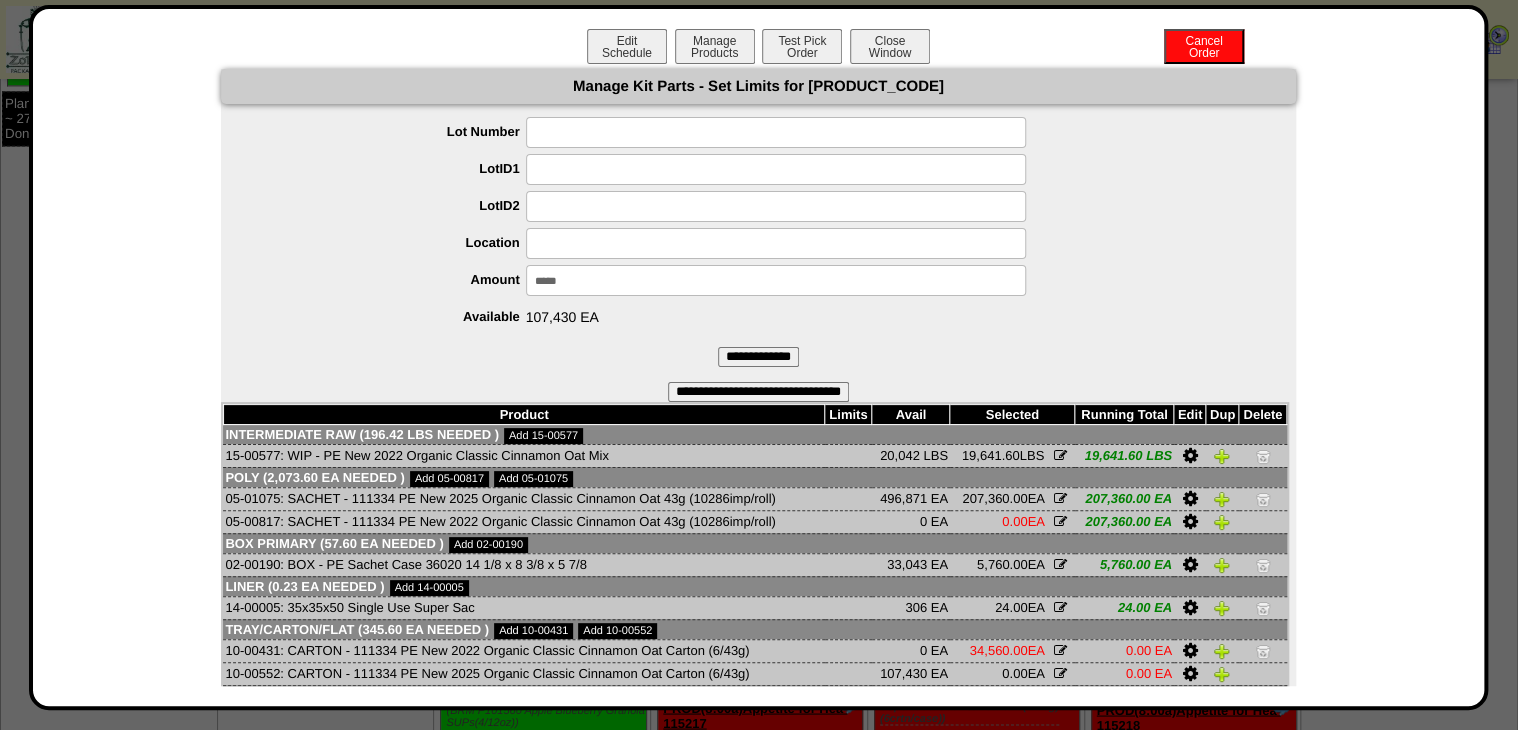 click on "**********" at bounding box center (758, 357) 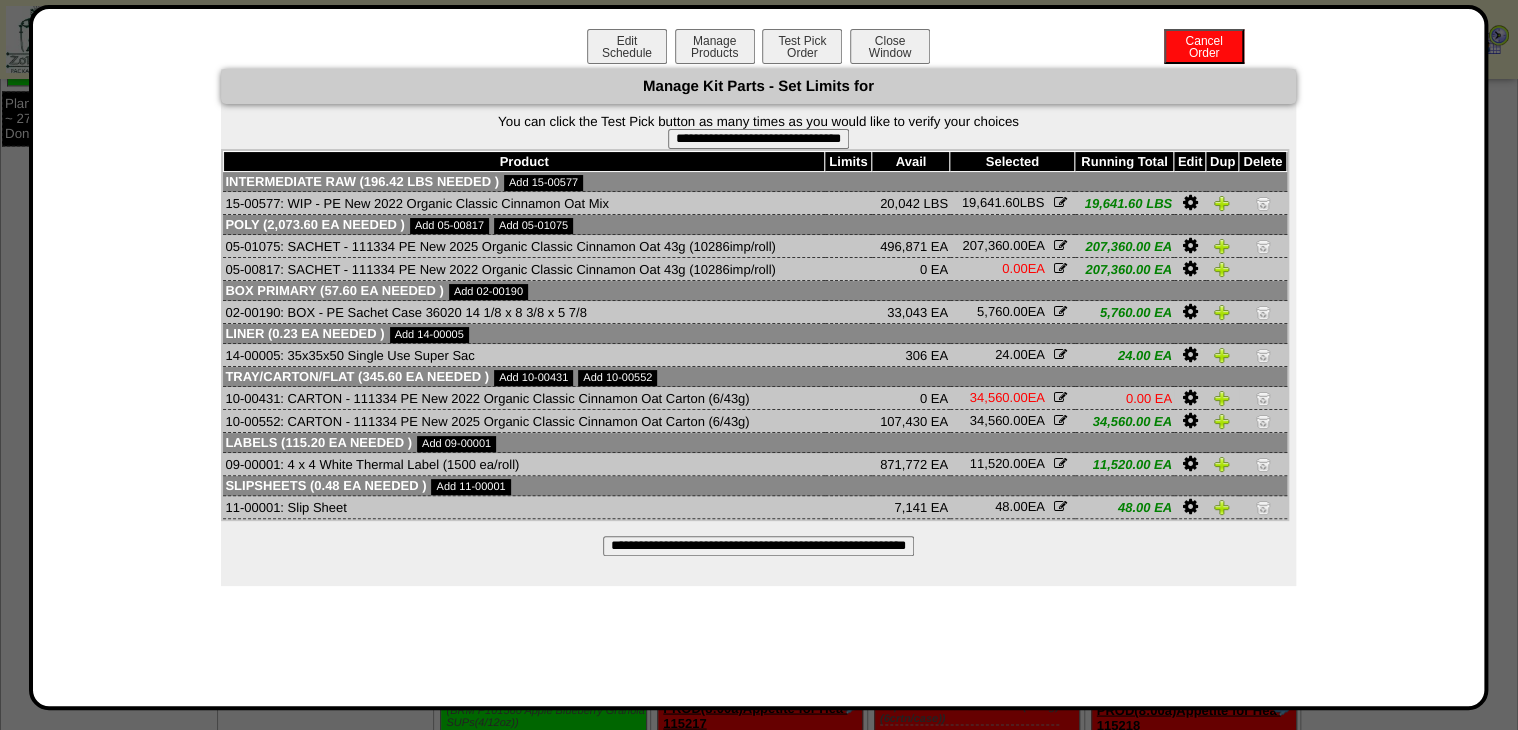 click at bounding box center (1263, 398) 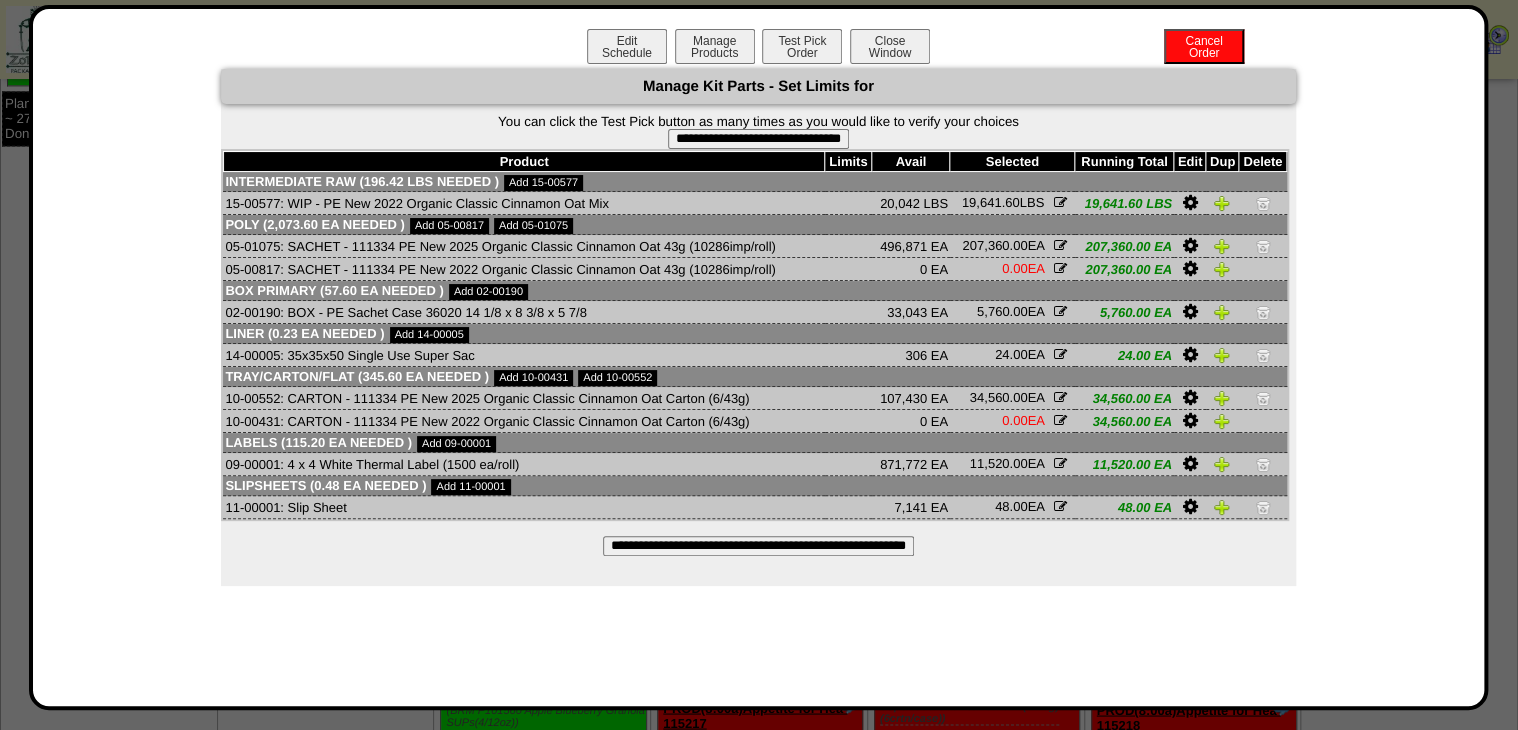 click on "**********" at bounding box center (758, 139) 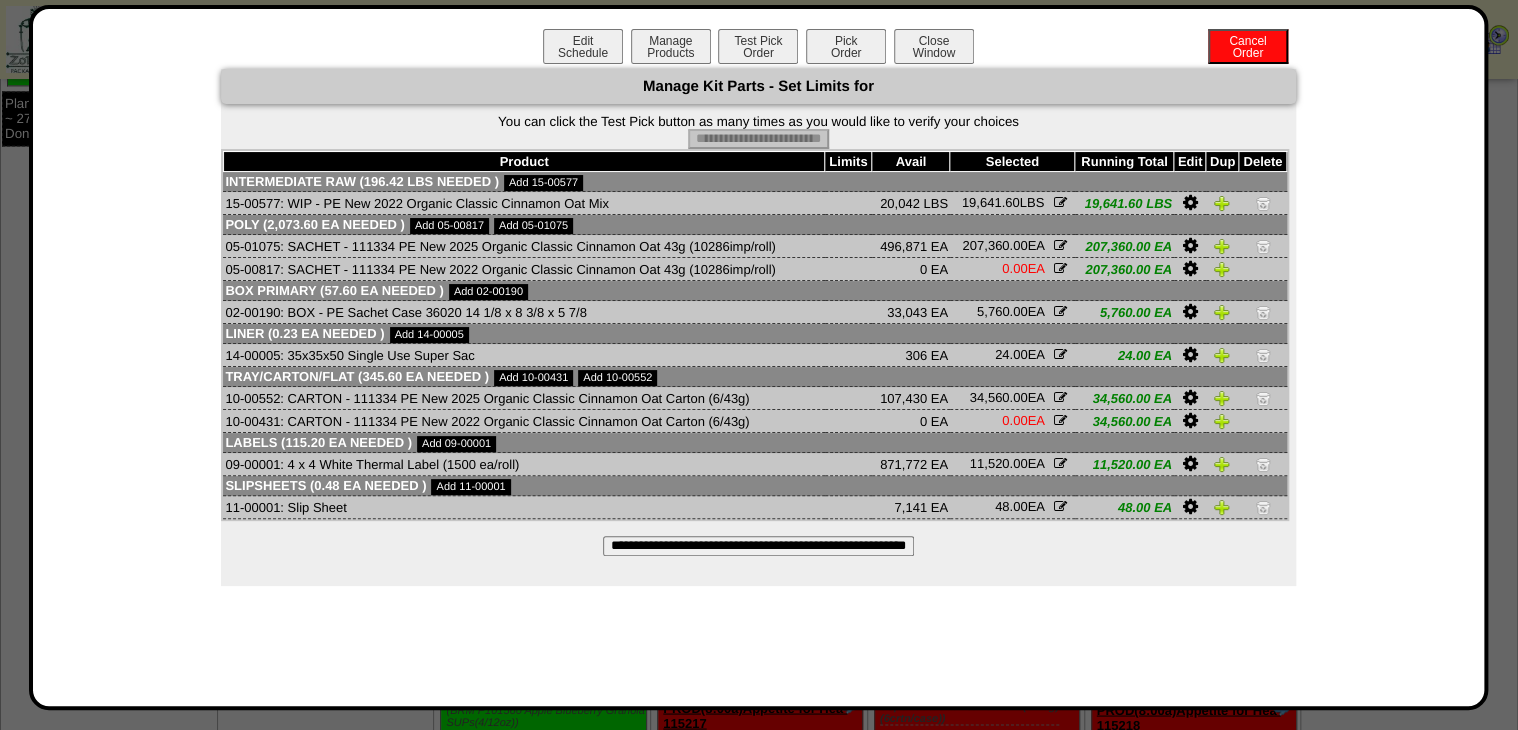 drag, startPoint x: 816, startPoint y: 47, endPoint x: 804, endPoint y: 68, distance: 24.186773 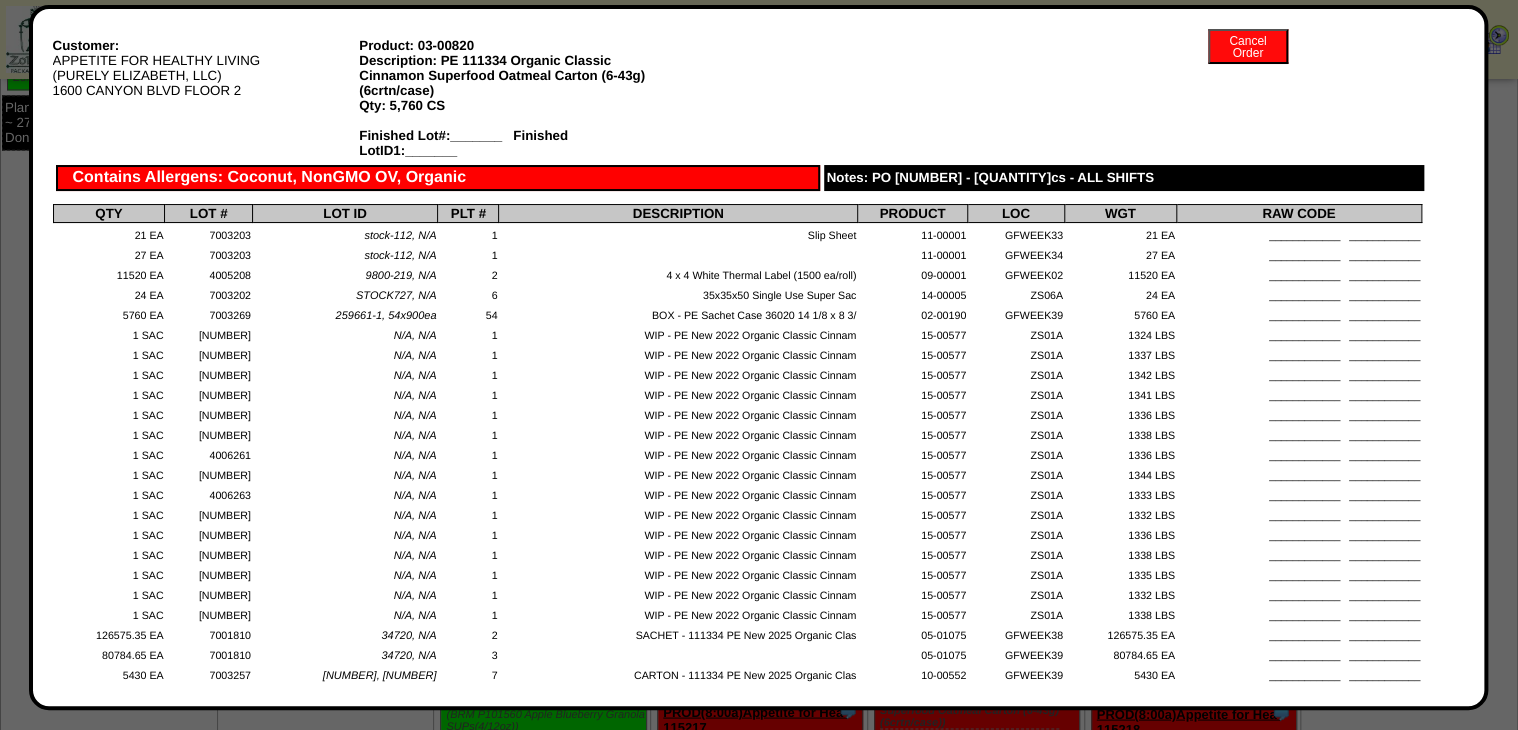 scroll, scrollTop: 0, scrollLeft: 0, axis: both 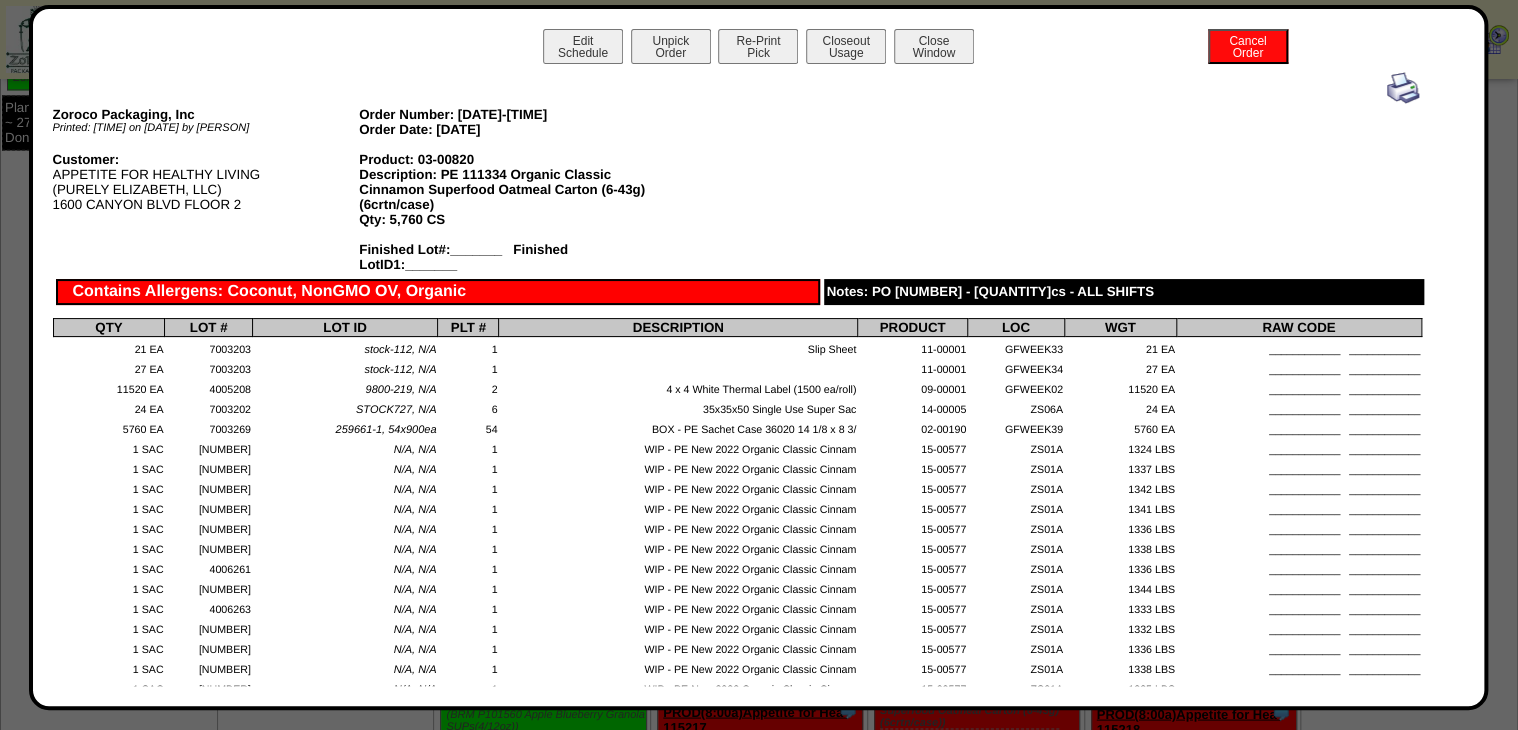 click at bounding box center [1403, 88] 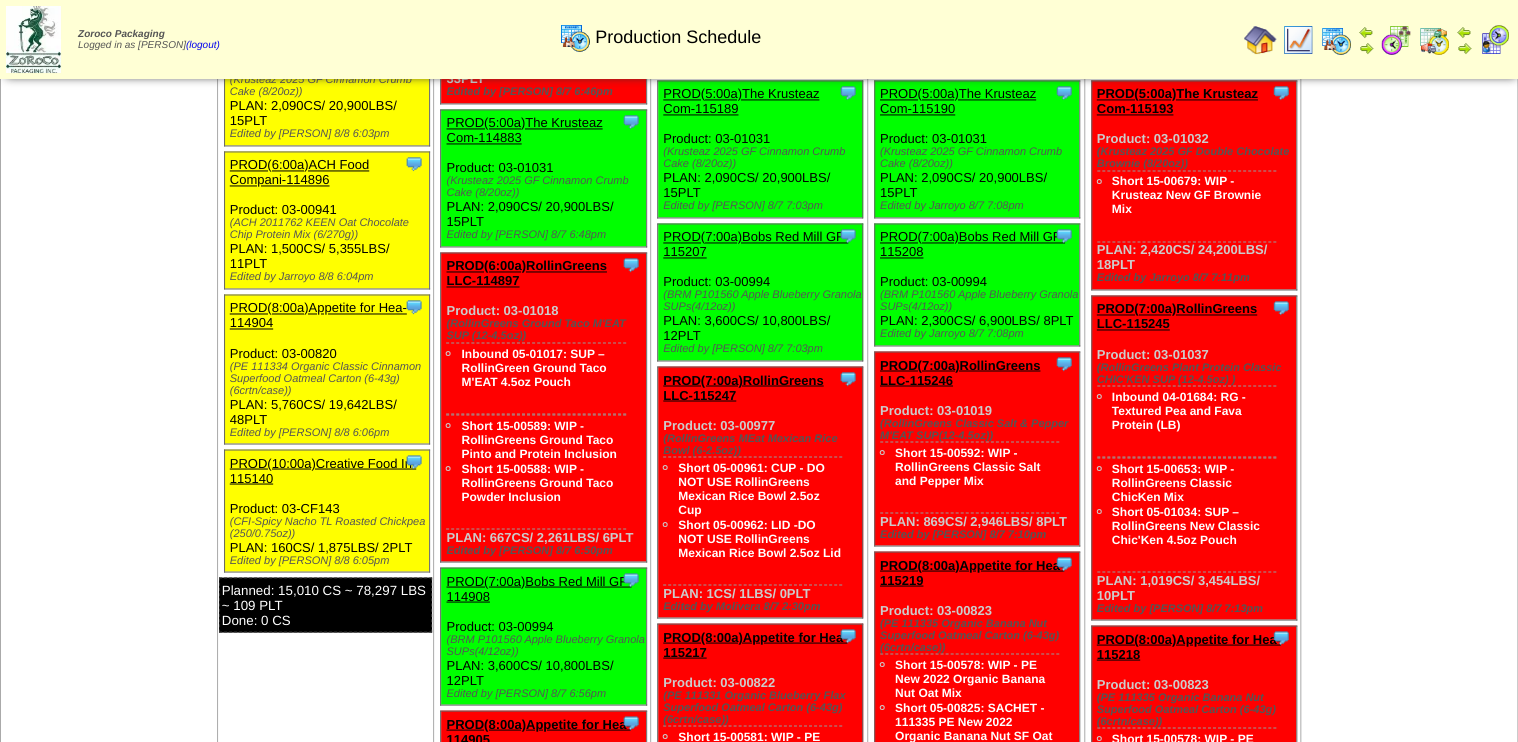 scroll, scrollTop: 1550, scrollLeft: 0, axis: vertical 